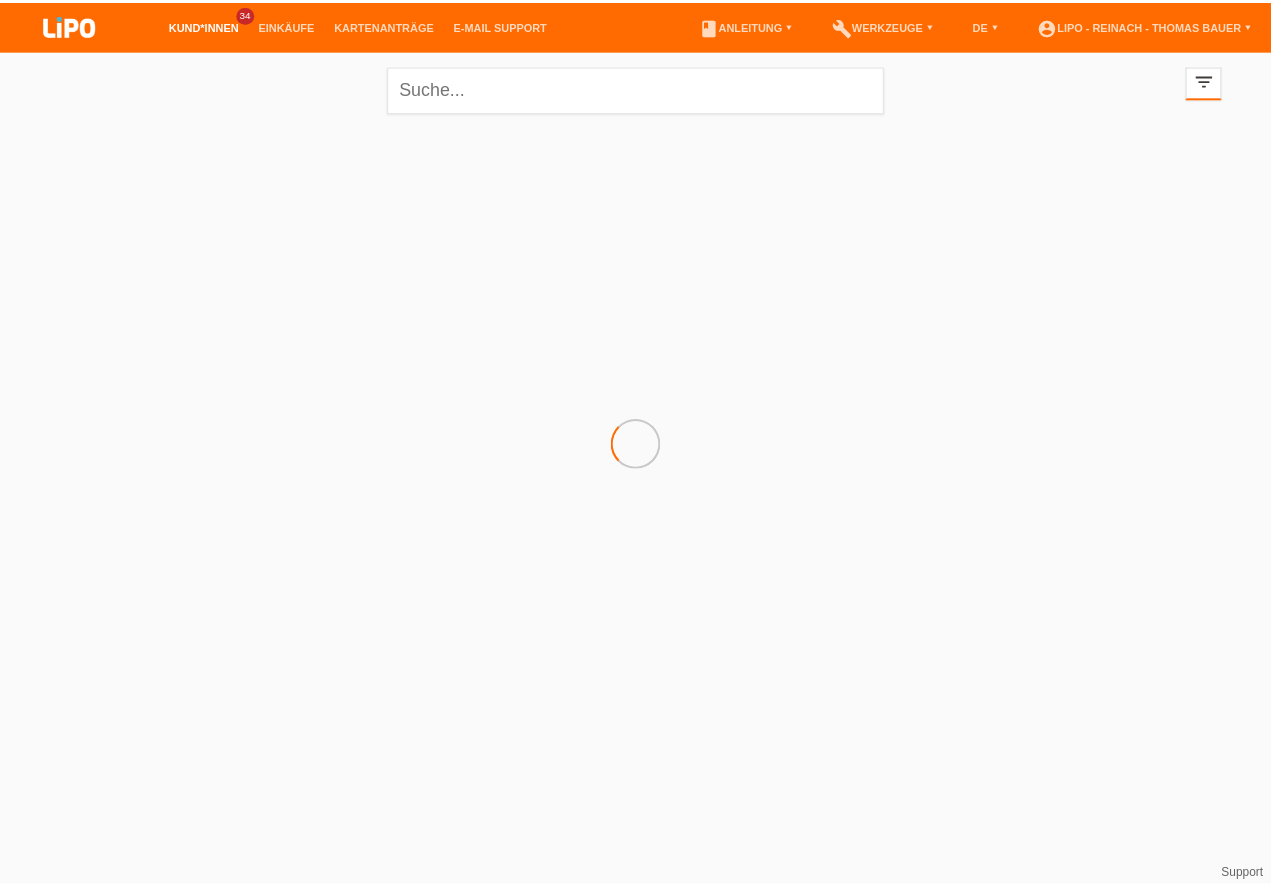 scroll, scrollTop: 0, scrollLeft: 0, axis: both 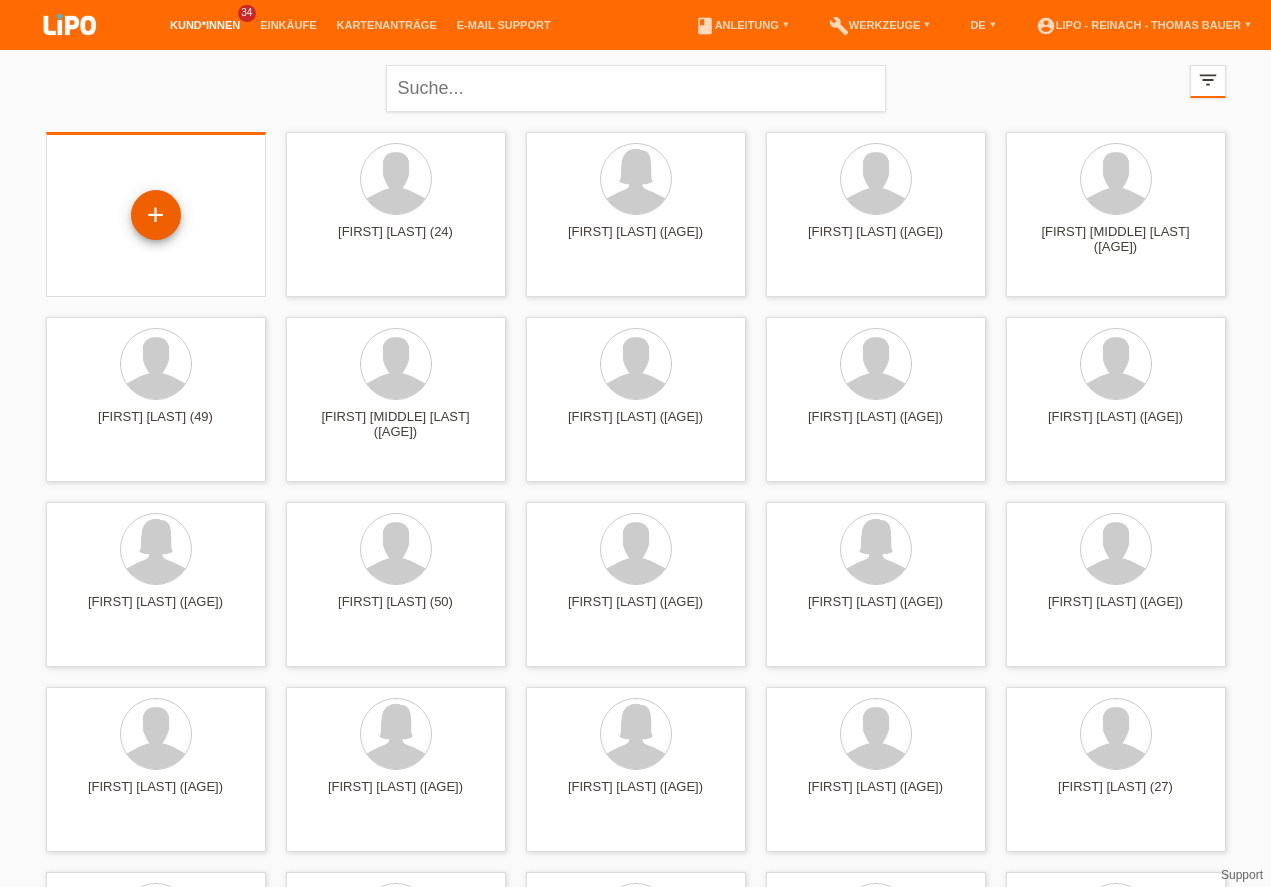 click on "+" at bounding box center [156, 215] 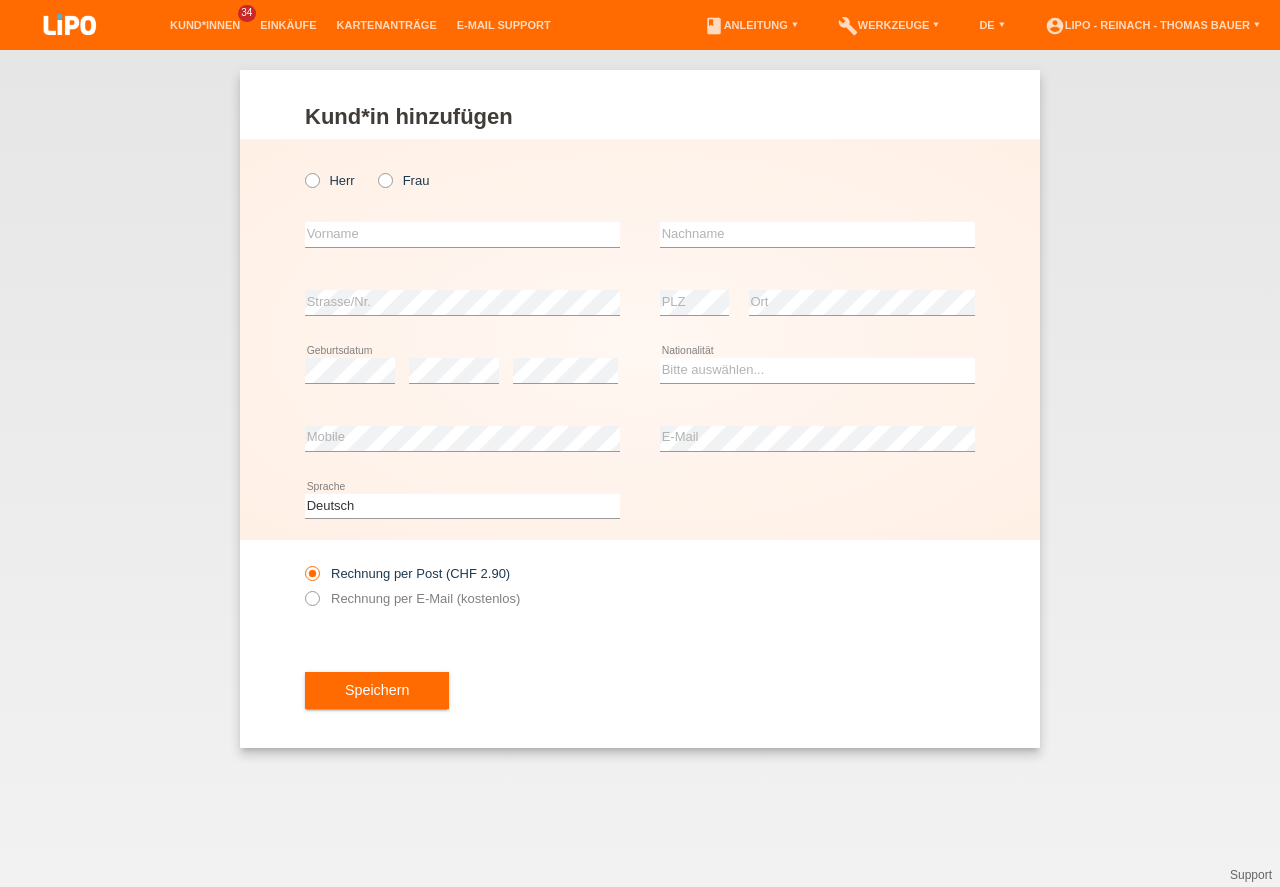 scroll, scrollTop: 0, scrollLeft: 0, axis: both 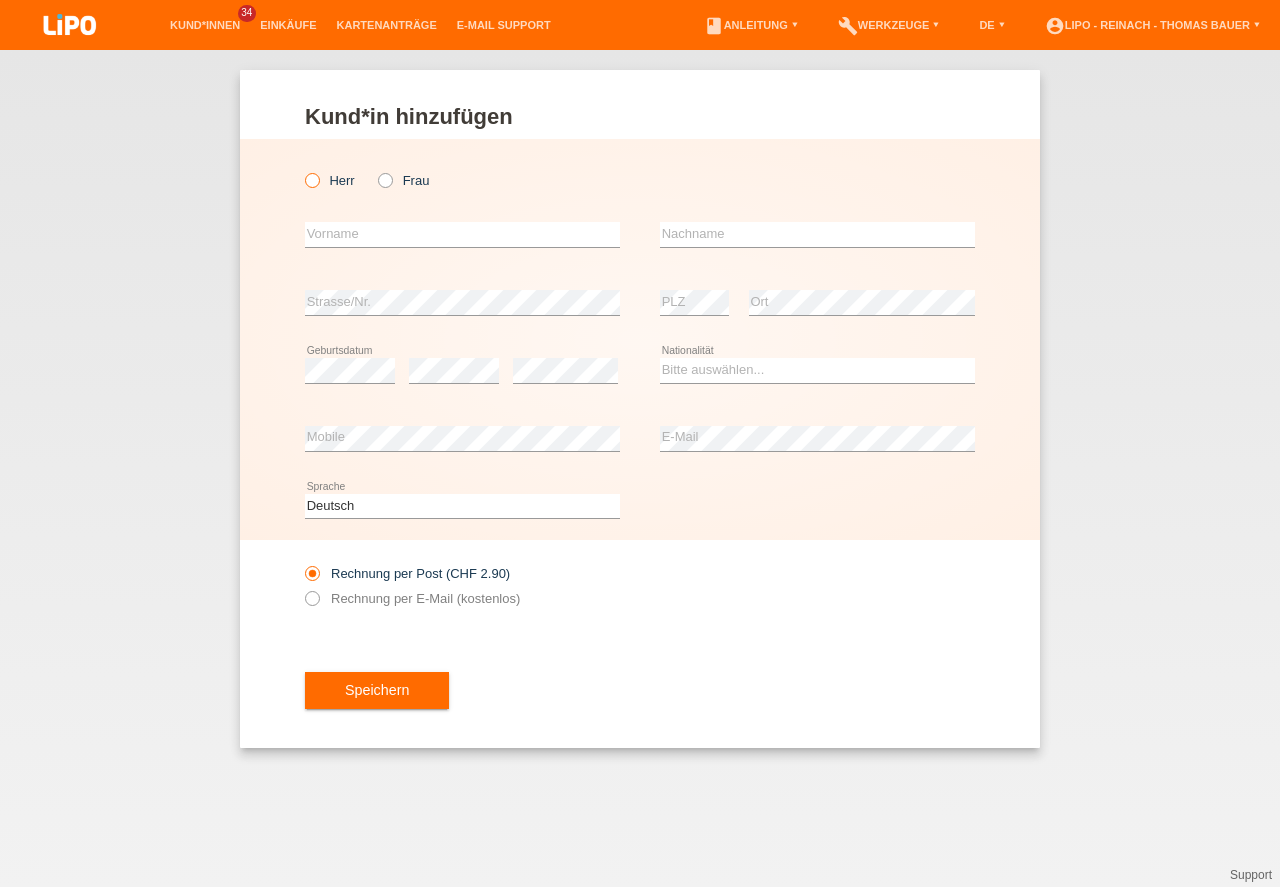 click at bounding box center [302, 170] 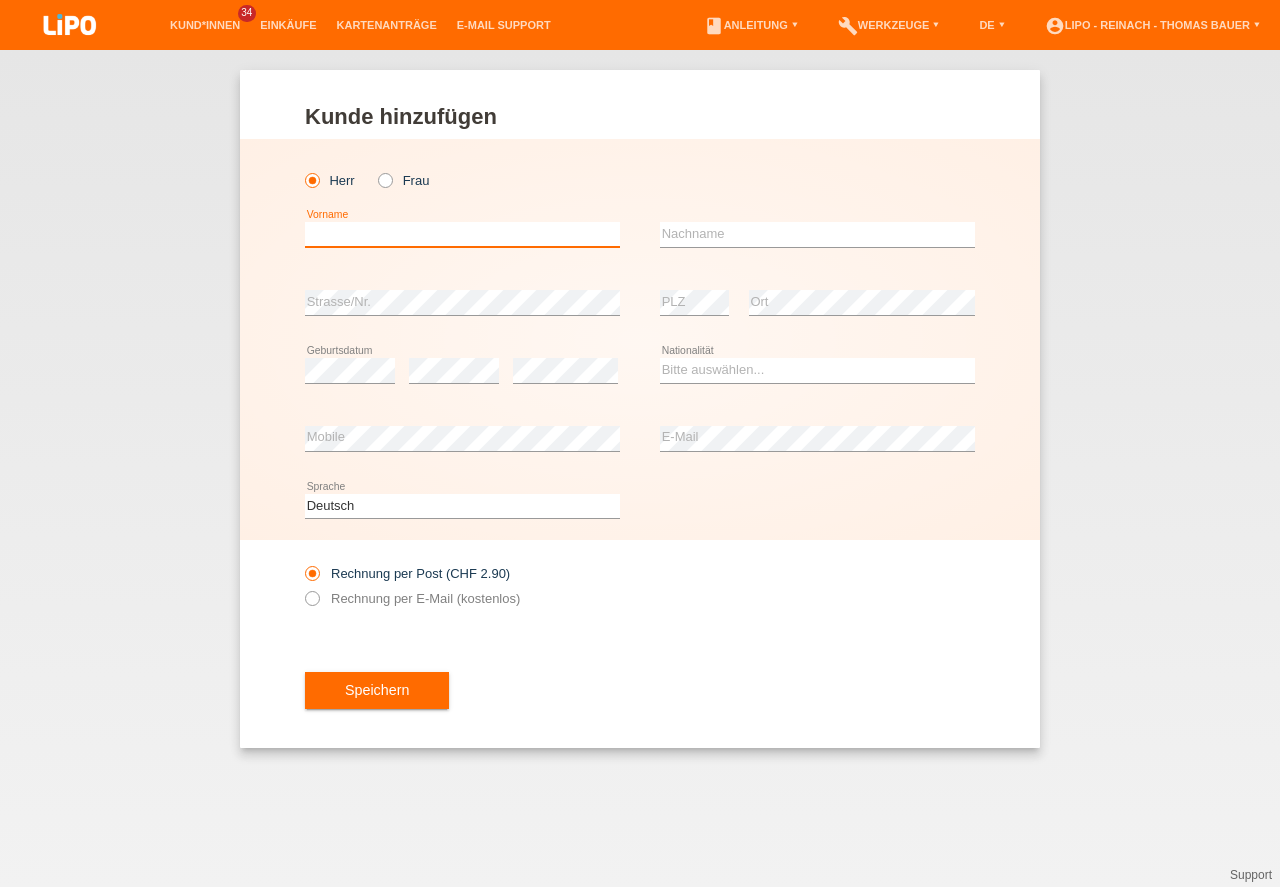 click at bounding box center (462, 234) 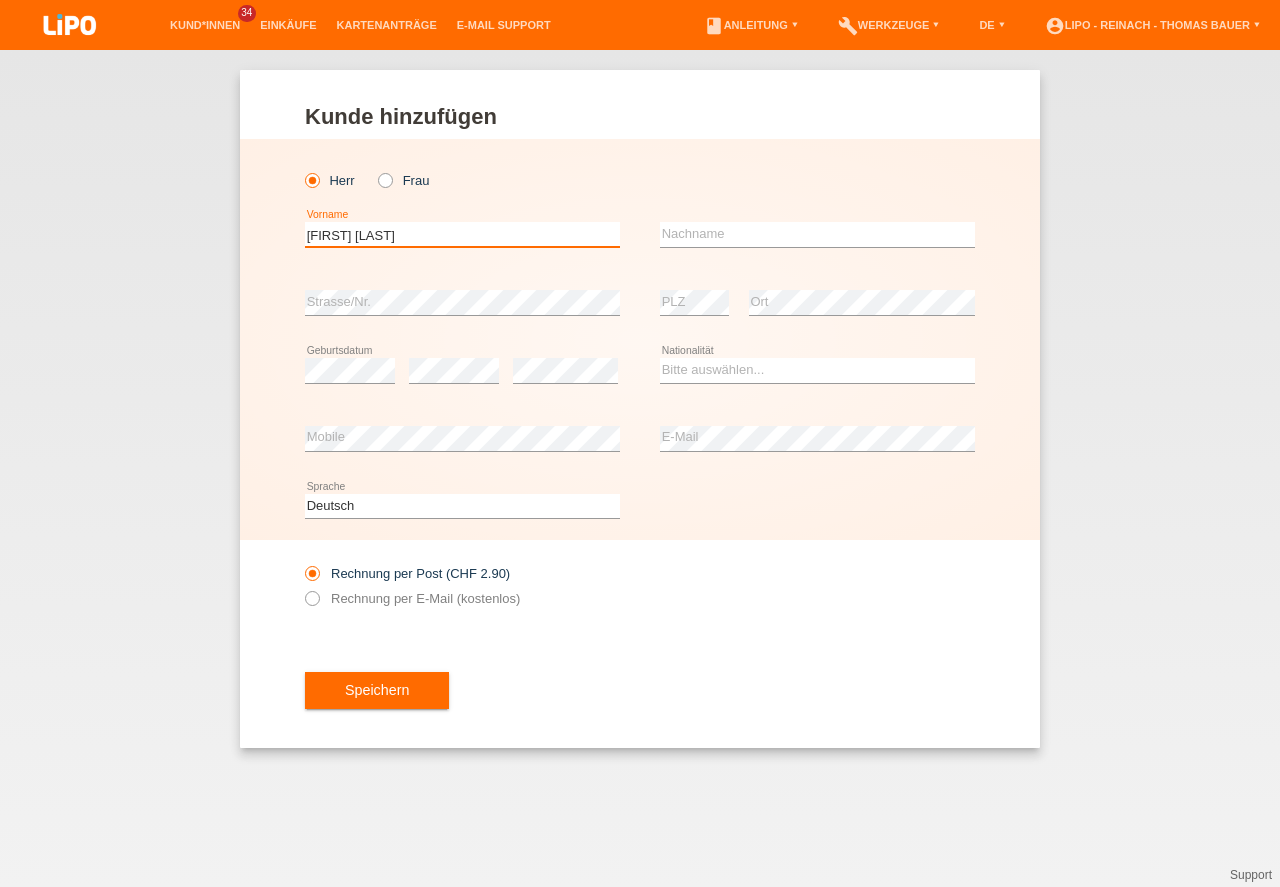 type on "[NAME] [NAME]" 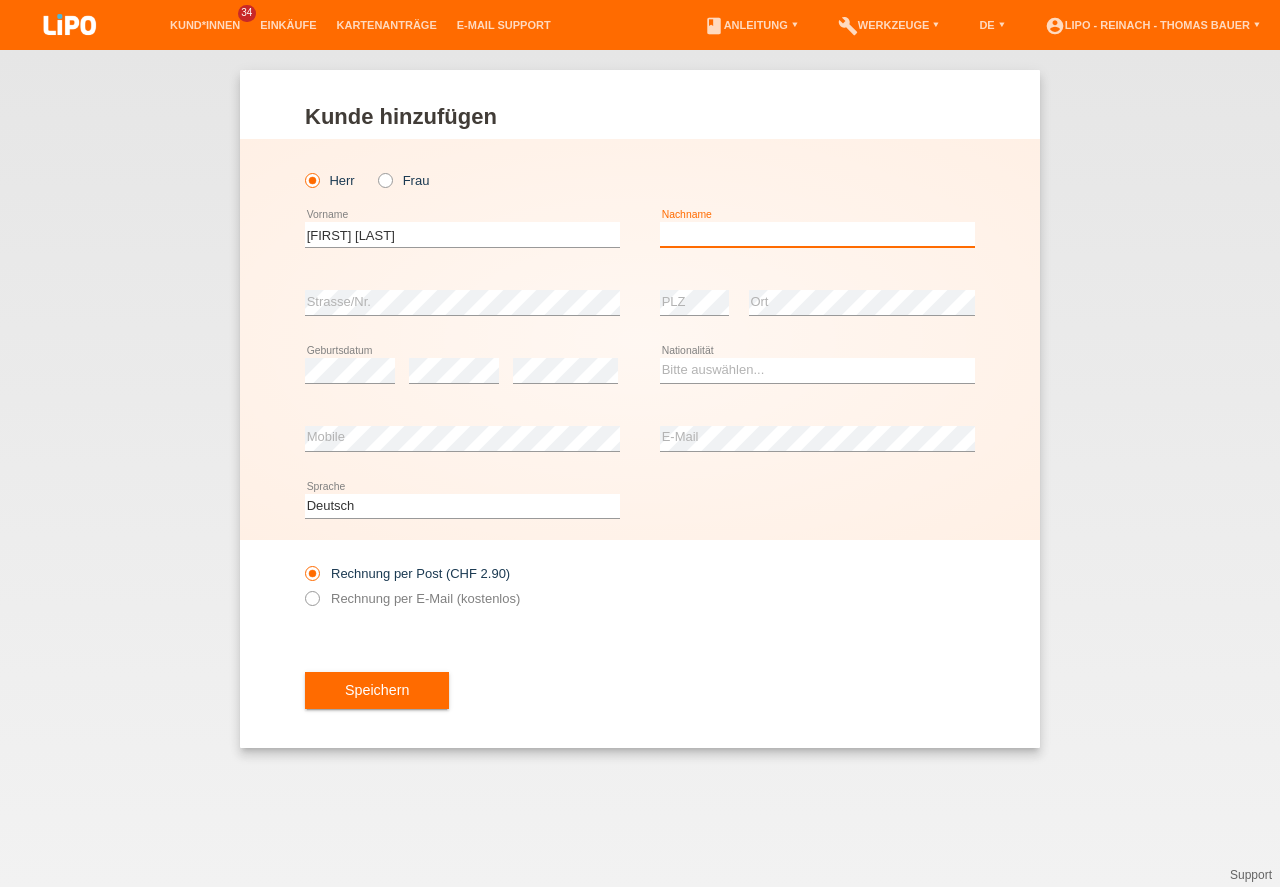 click at bounding box center [817, 234] 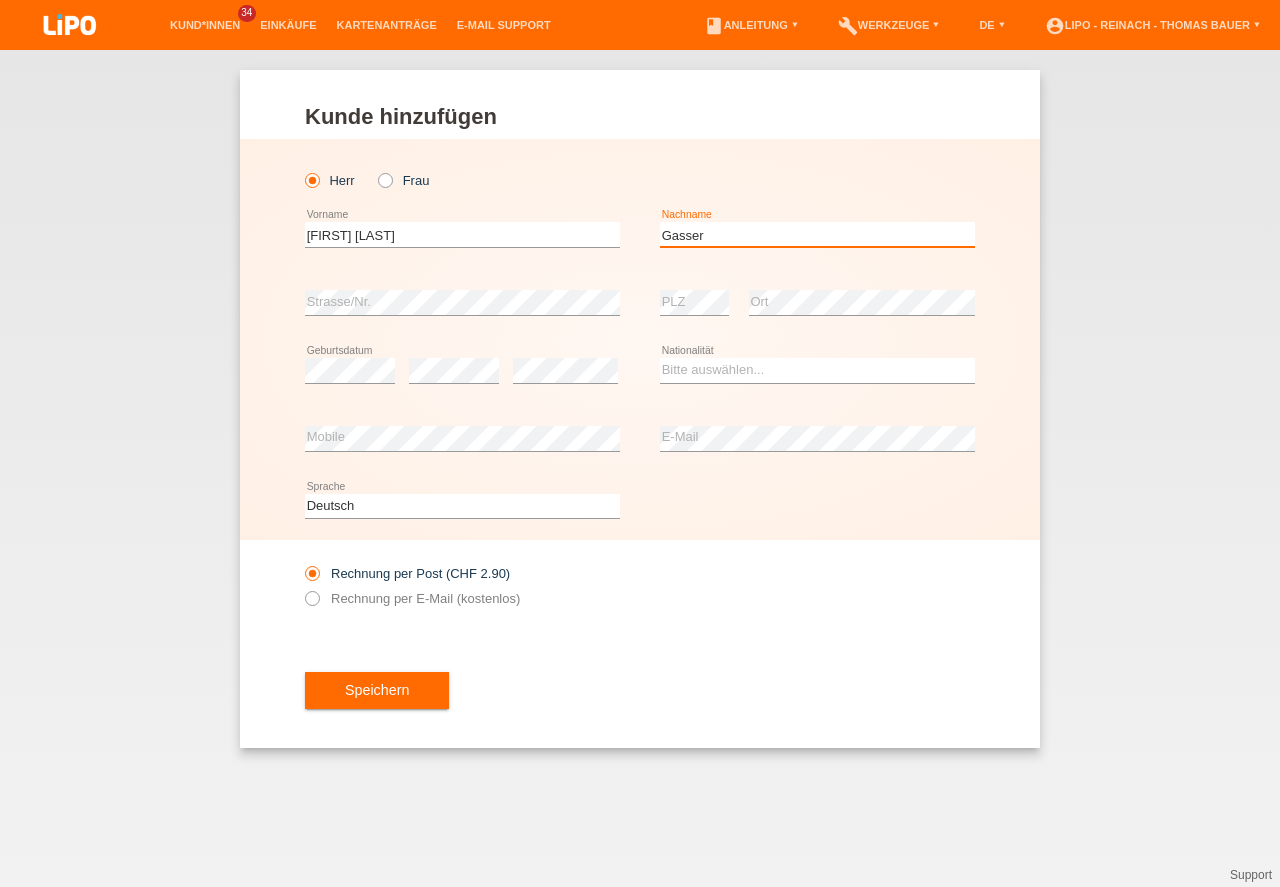 type on "Gasser" 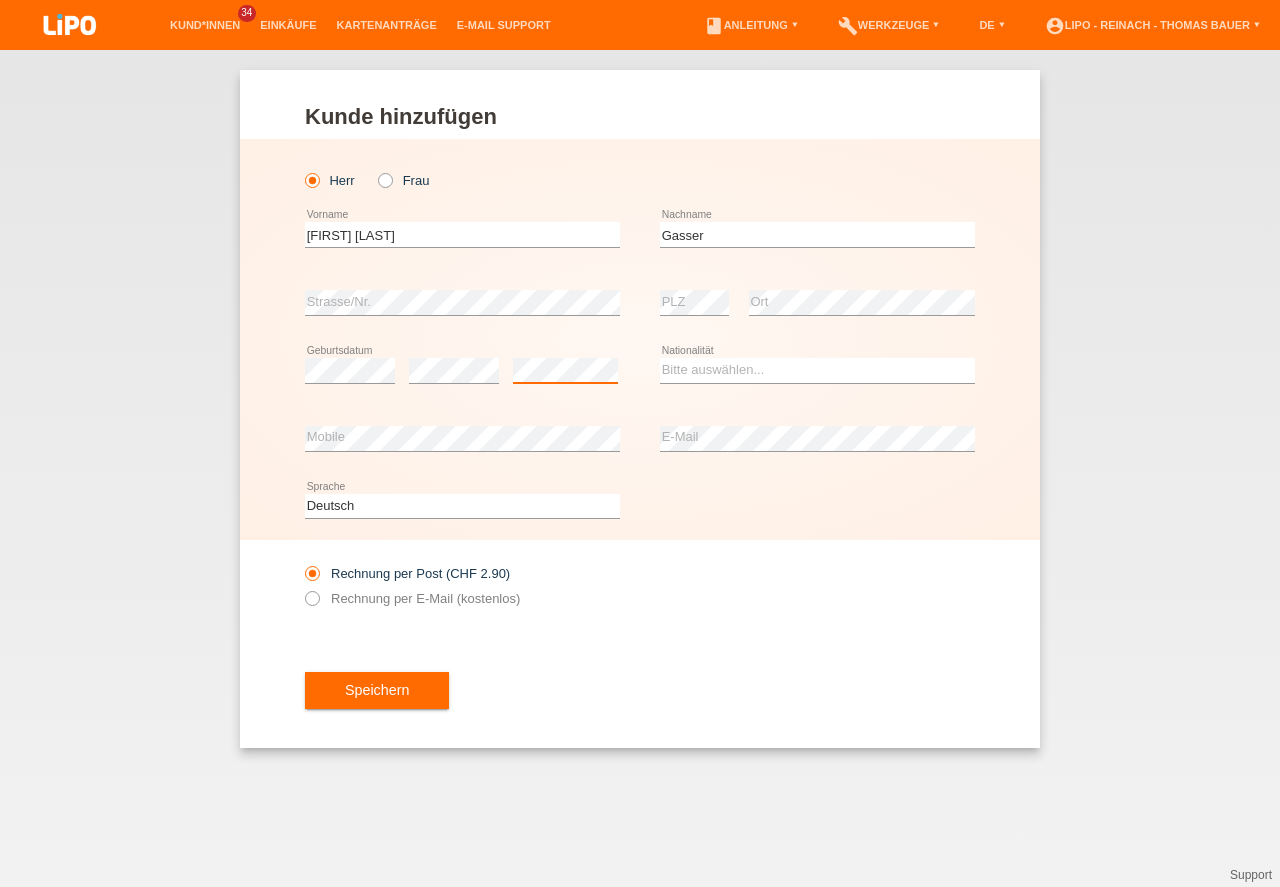 scroll, scrollTop: 0, scrollLeft: 0, axis: both 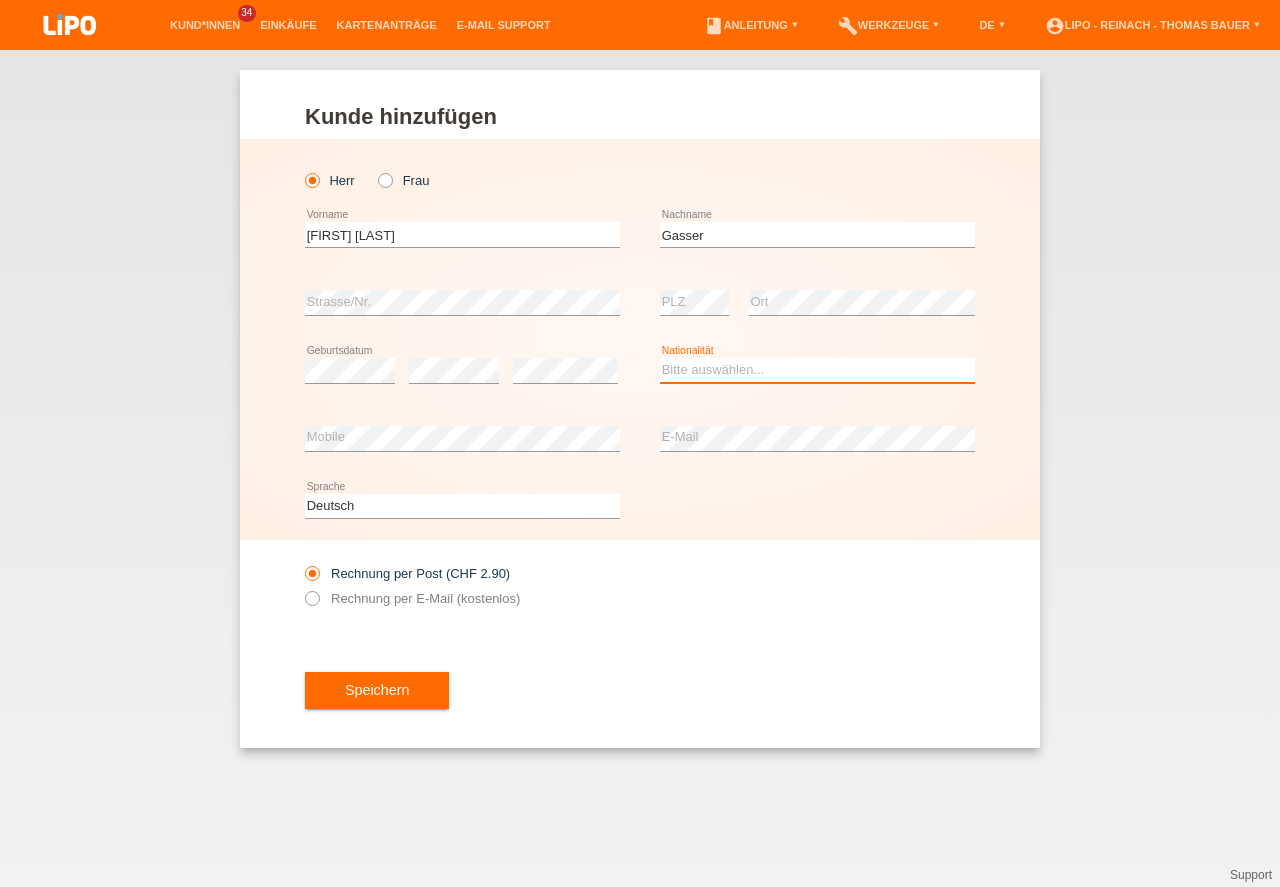 click on "Bitte auswählen...
Schweiz
Deutschland
Liechtenstein
Österreich
------------
Afghanistan
Ägypten
Åland
Albanien
Algerien" at bounding box center [817, 370] 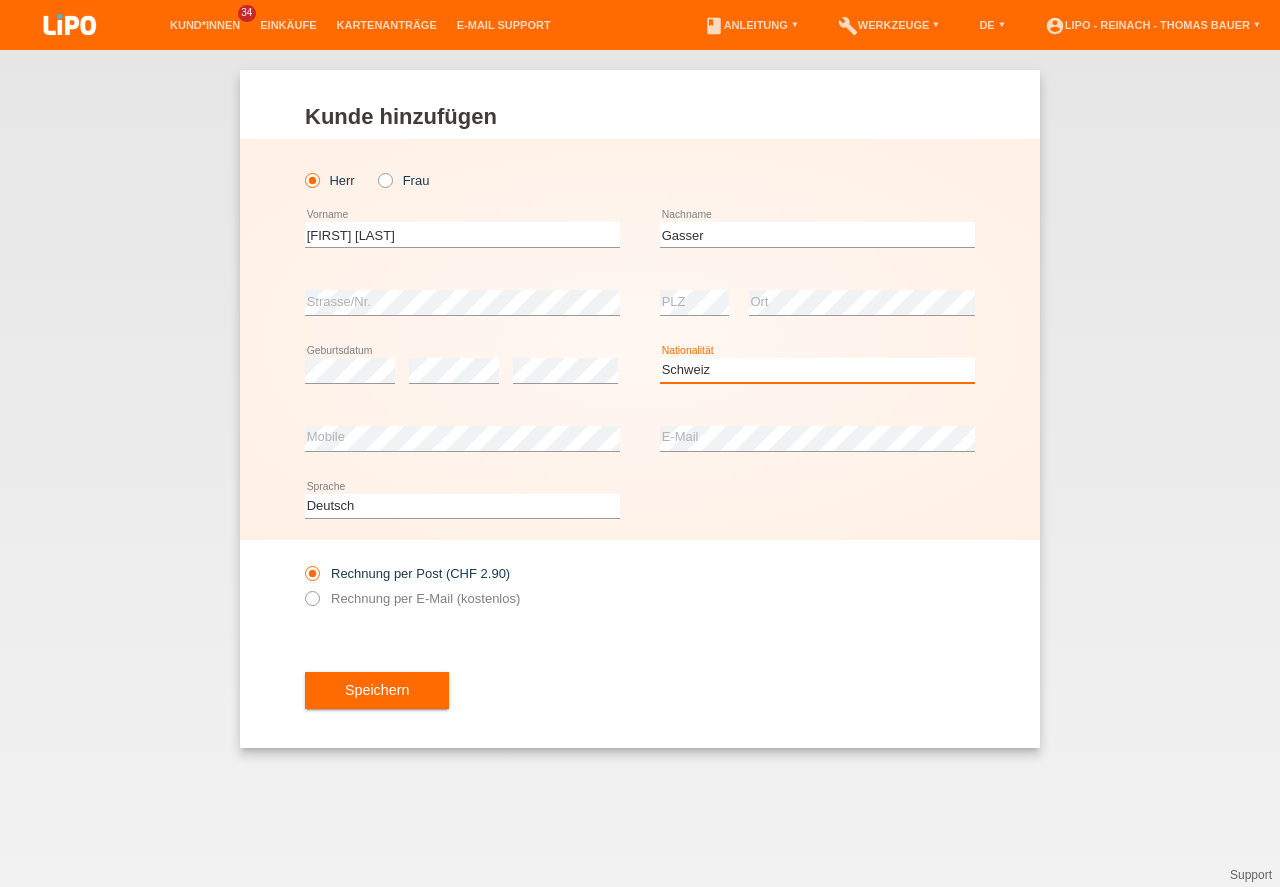 click on "Schweiz" at bounding box center [0, 0] 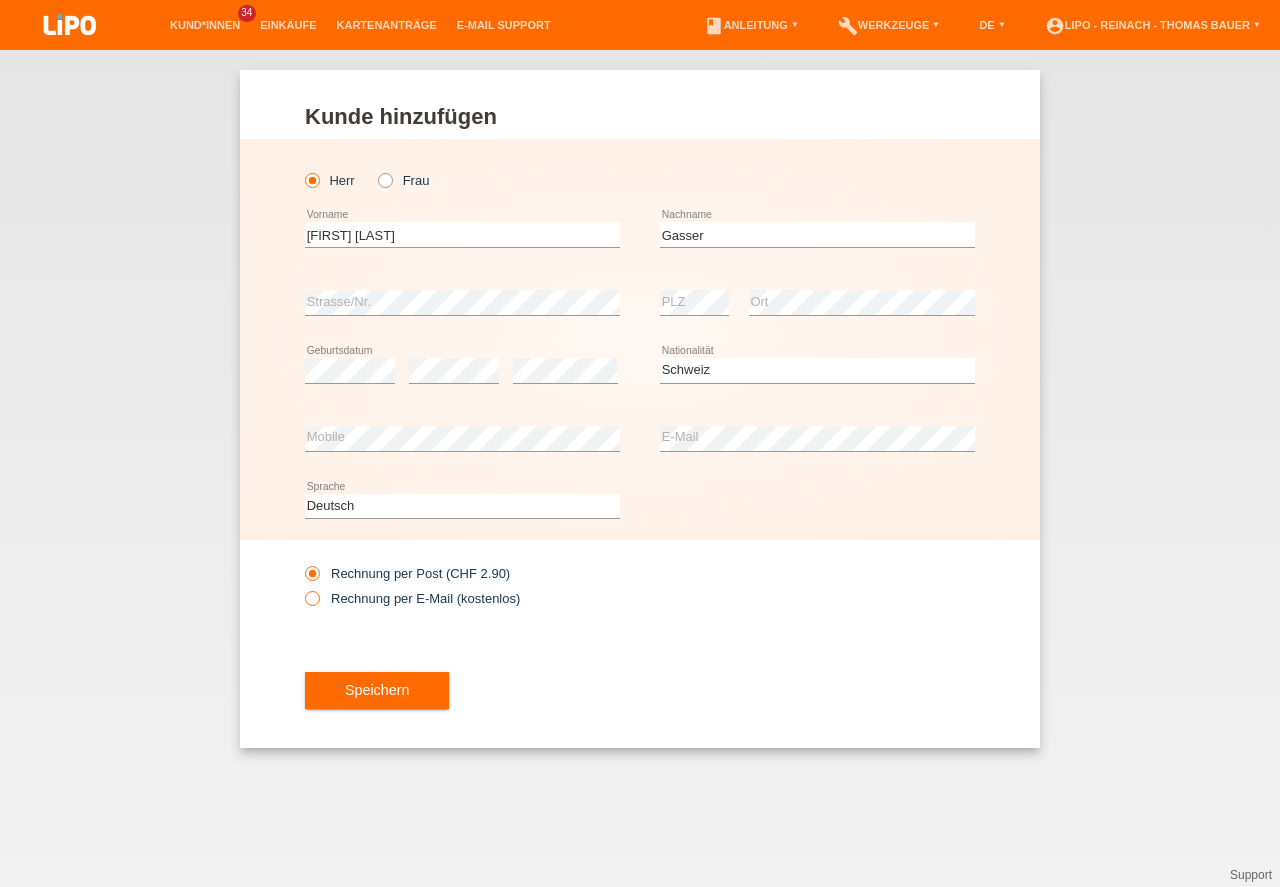 click at bounding box center [302, 588] 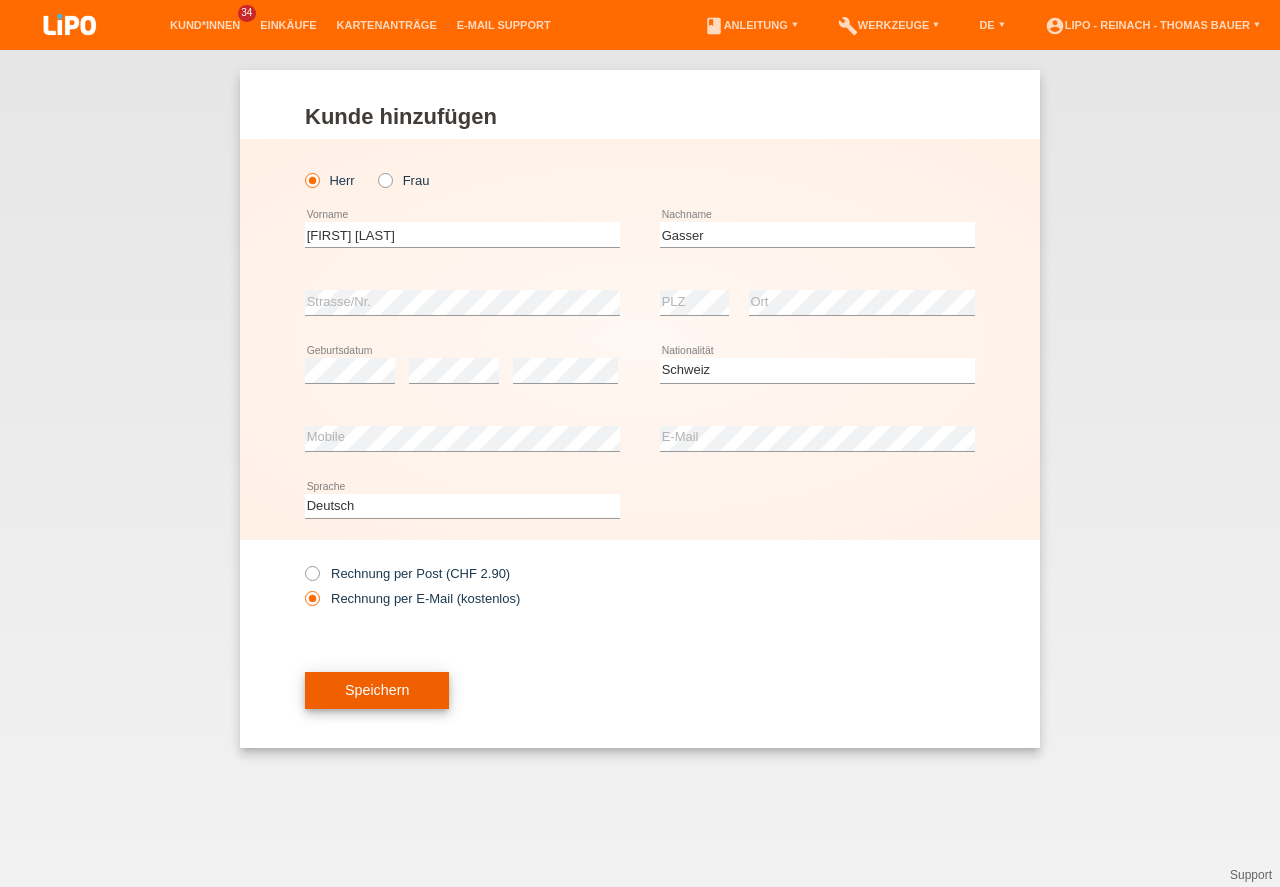 click on "Speichern" at bounding box center (377, 691) 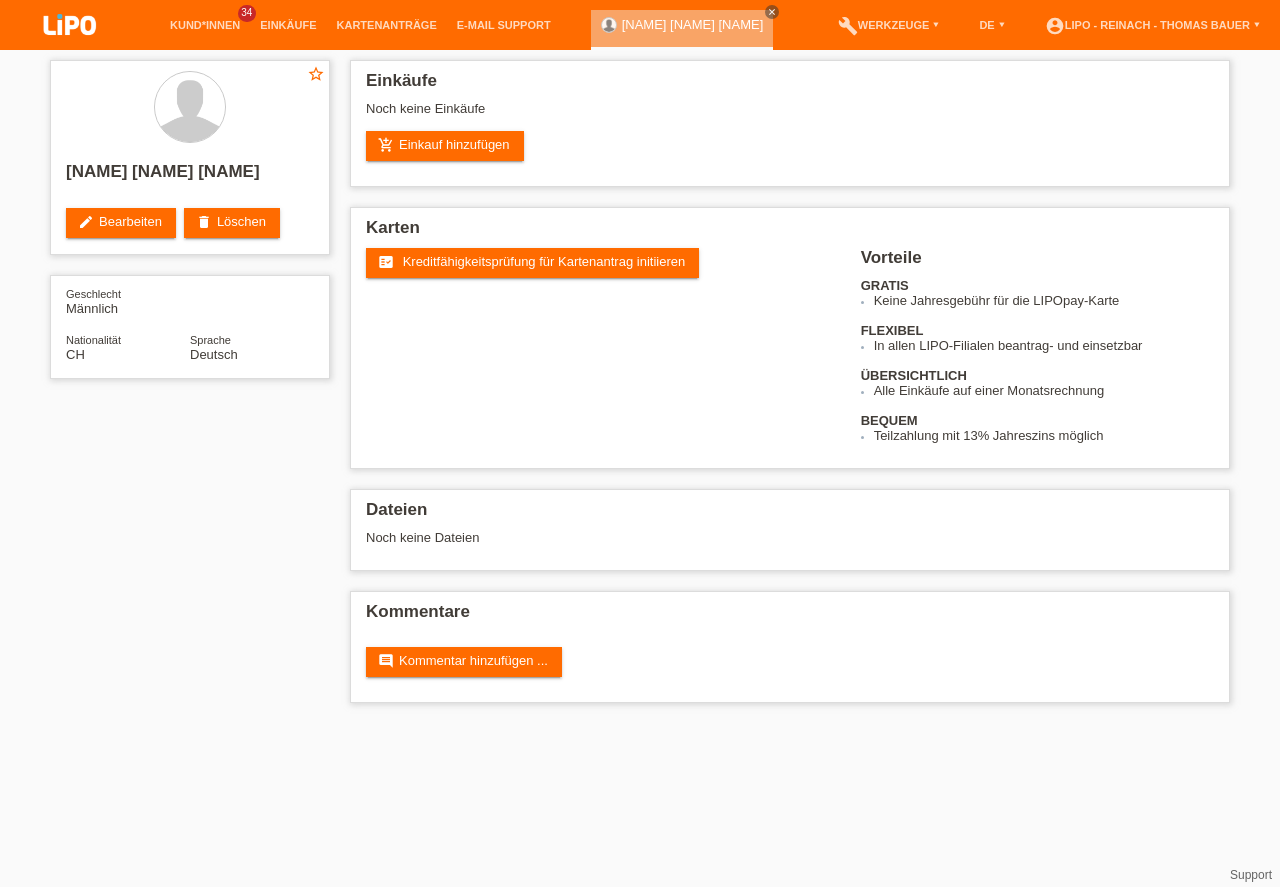 scroll, scrollTop: 0, scrollLeft: 0, axis: both 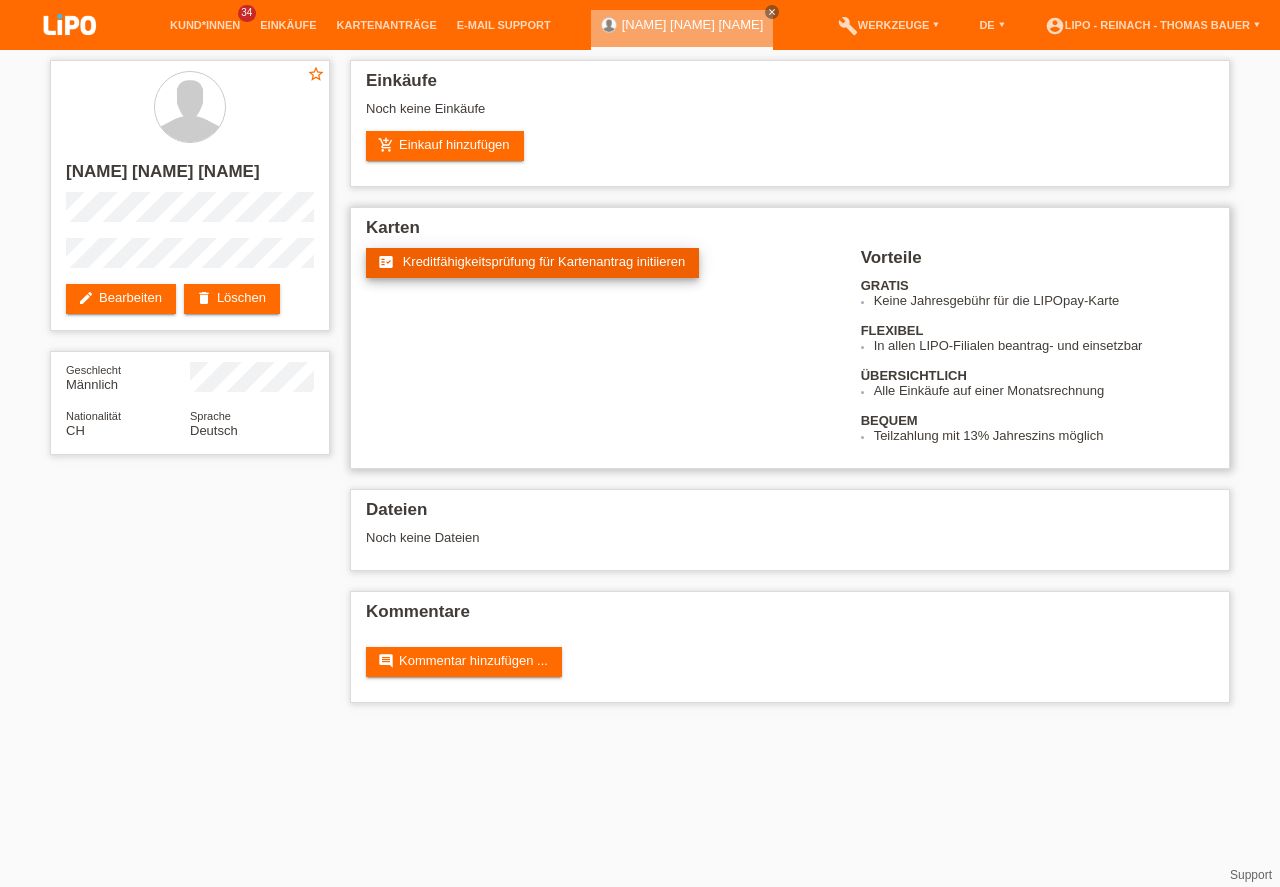 click on "fact_check
Kreditfähigkeitsprüfung für Kartenantrag initiieren" at bounding box center (532, 263) 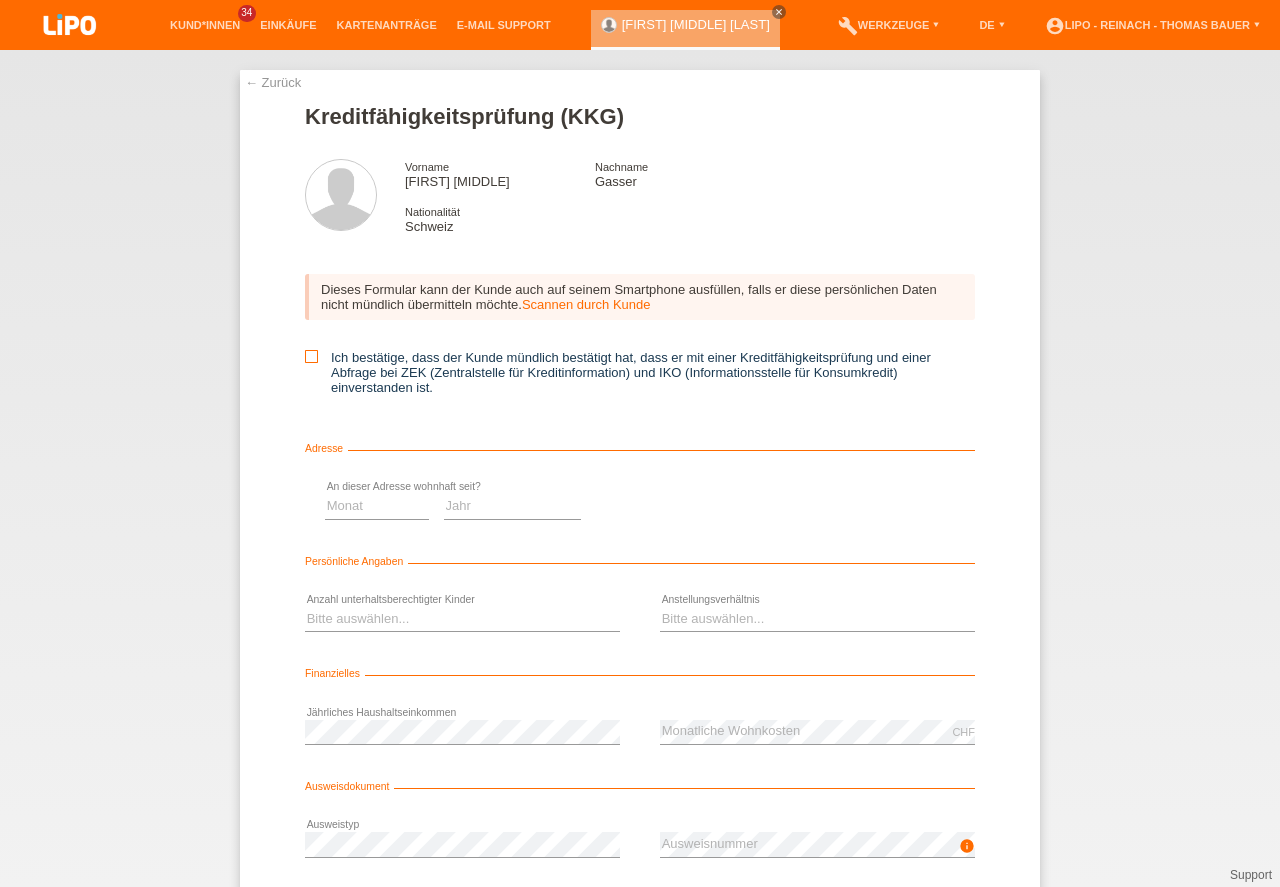 scroll, scrollTop: 0, scrollLeft: 0, axis: both 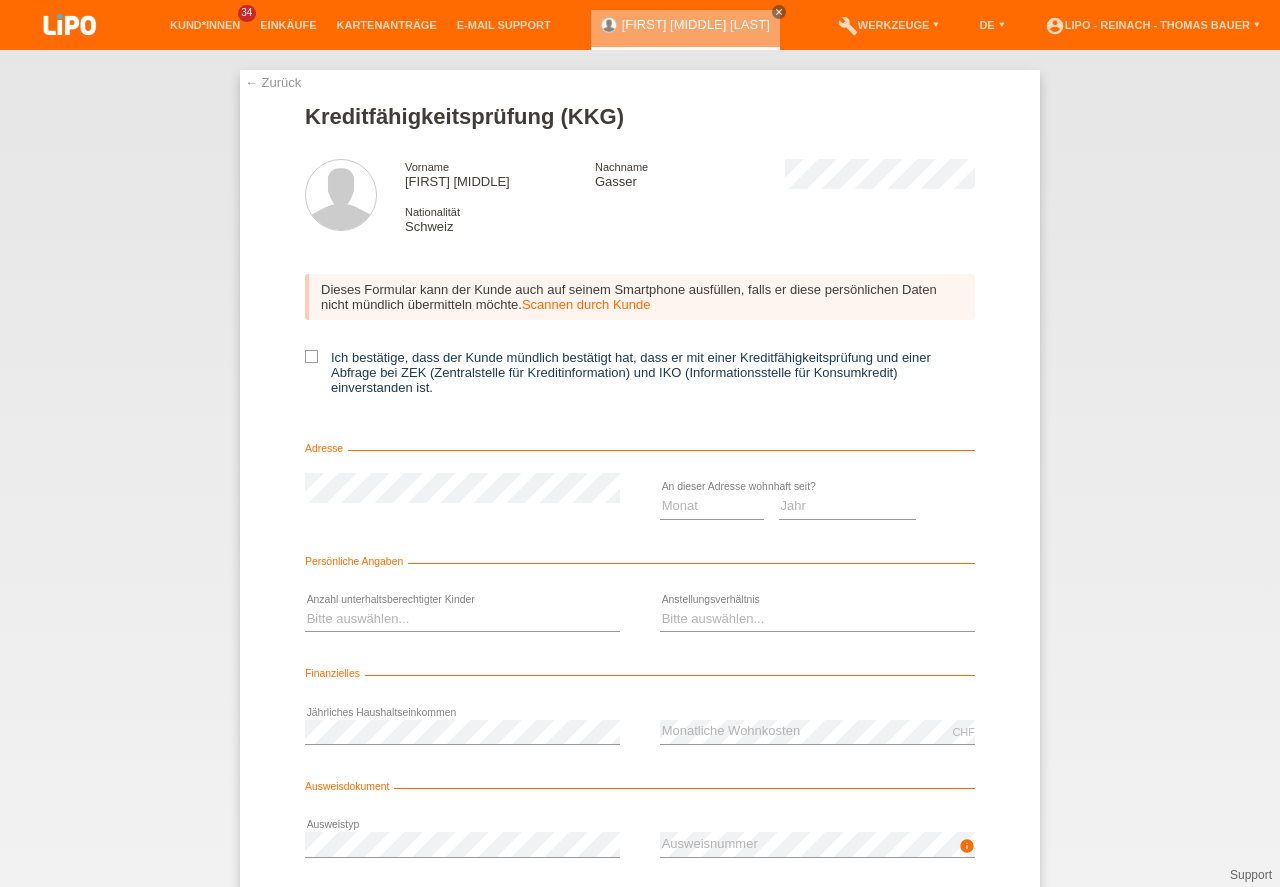 click on "← Zurück
Kreditfähigkeitsprüfung (KKG)
Vorname
Robert Charles
Nachname
Gasser
Nationalität
Schweiz
Adresse 01" at bounding box center (640, 532) 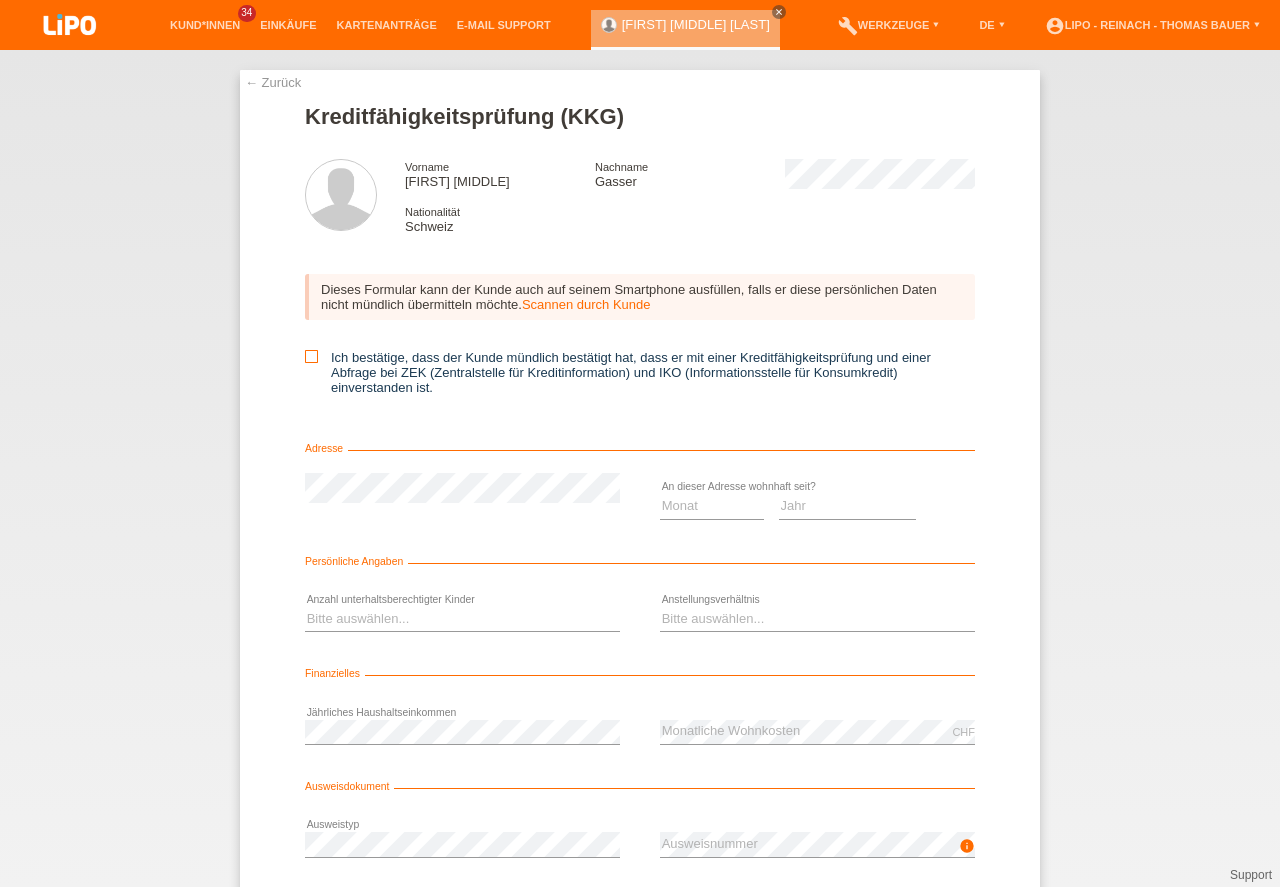 click at bounding box center [311, 356] 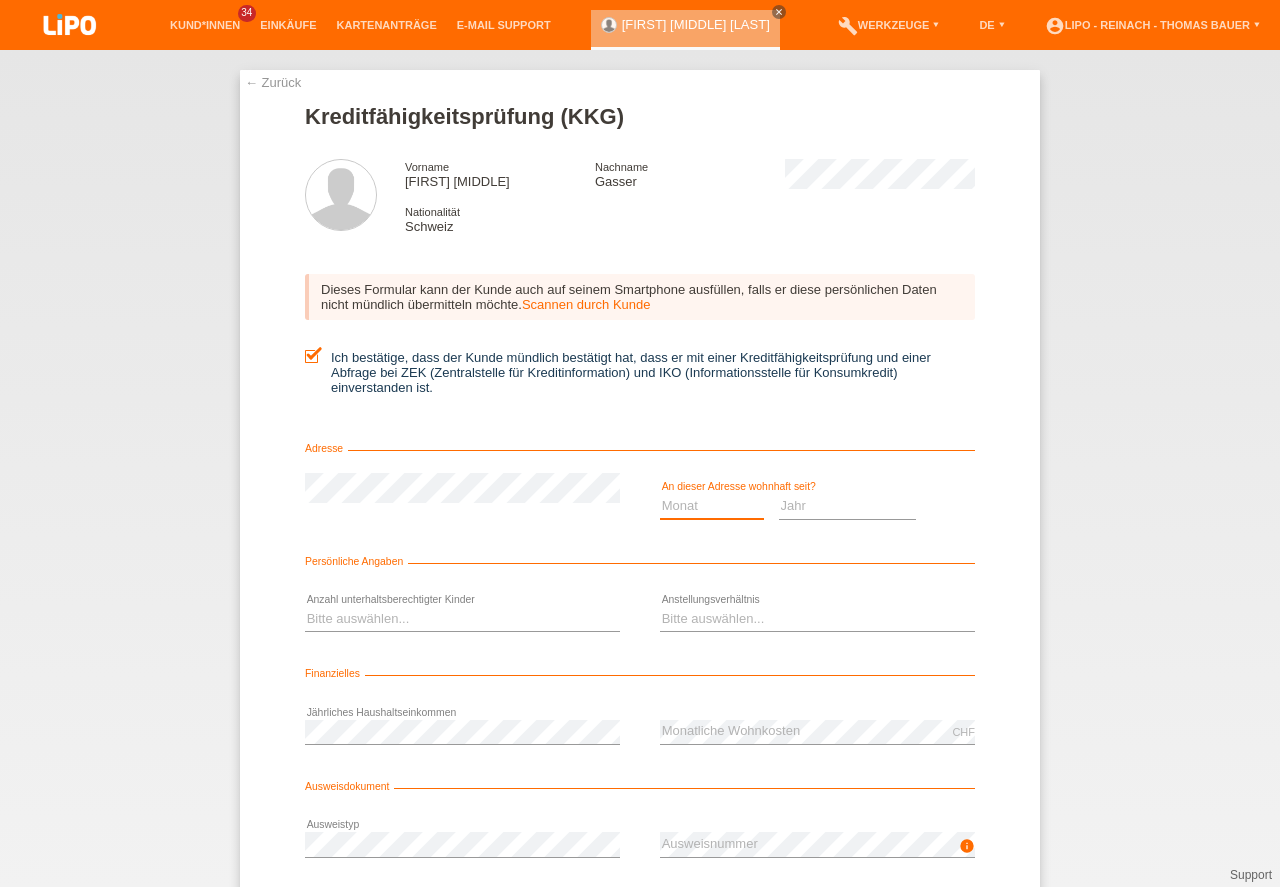 click on "Monat
01
02
03
04
05
06
07
08
09
10" at bounding box center [712, 506] 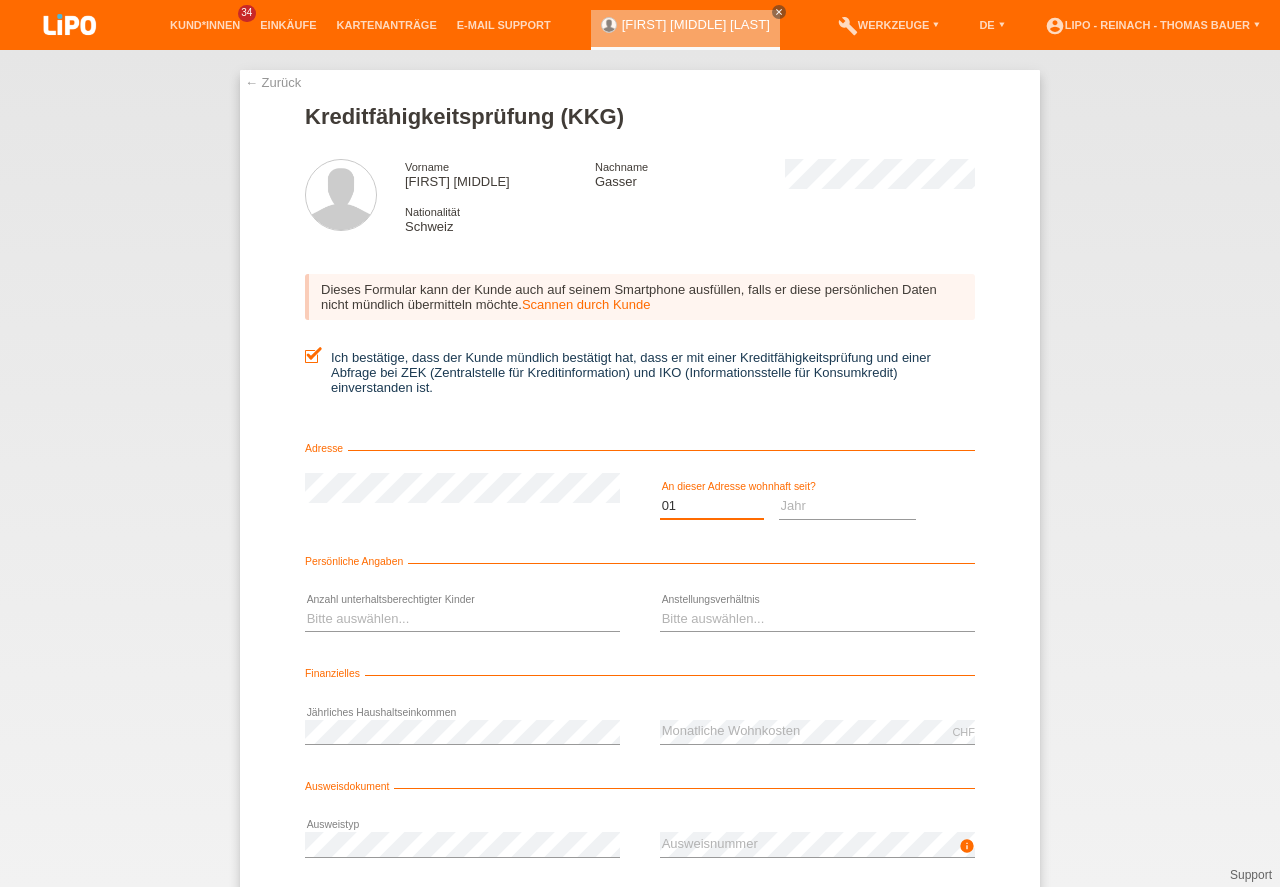 click on "01" at bounding box center (0, 0) 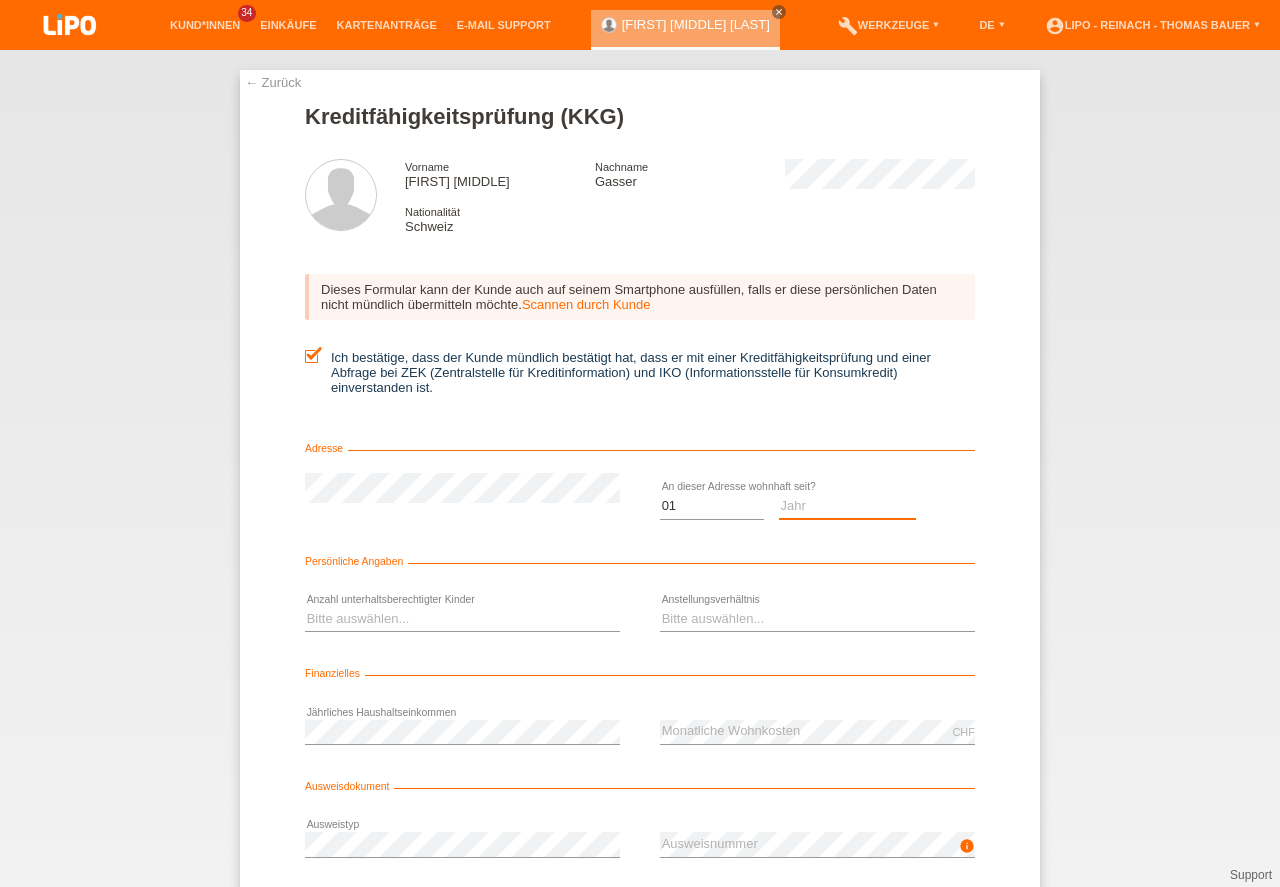 click on "Jahr
2025
2024
2023
2022
2021
2020
2019
2018
2017
2016 2015 2014 2013 2012 2011 2010 2009 2008 2007 2006 2005 2004 2003" at bounding box center [848, 506] 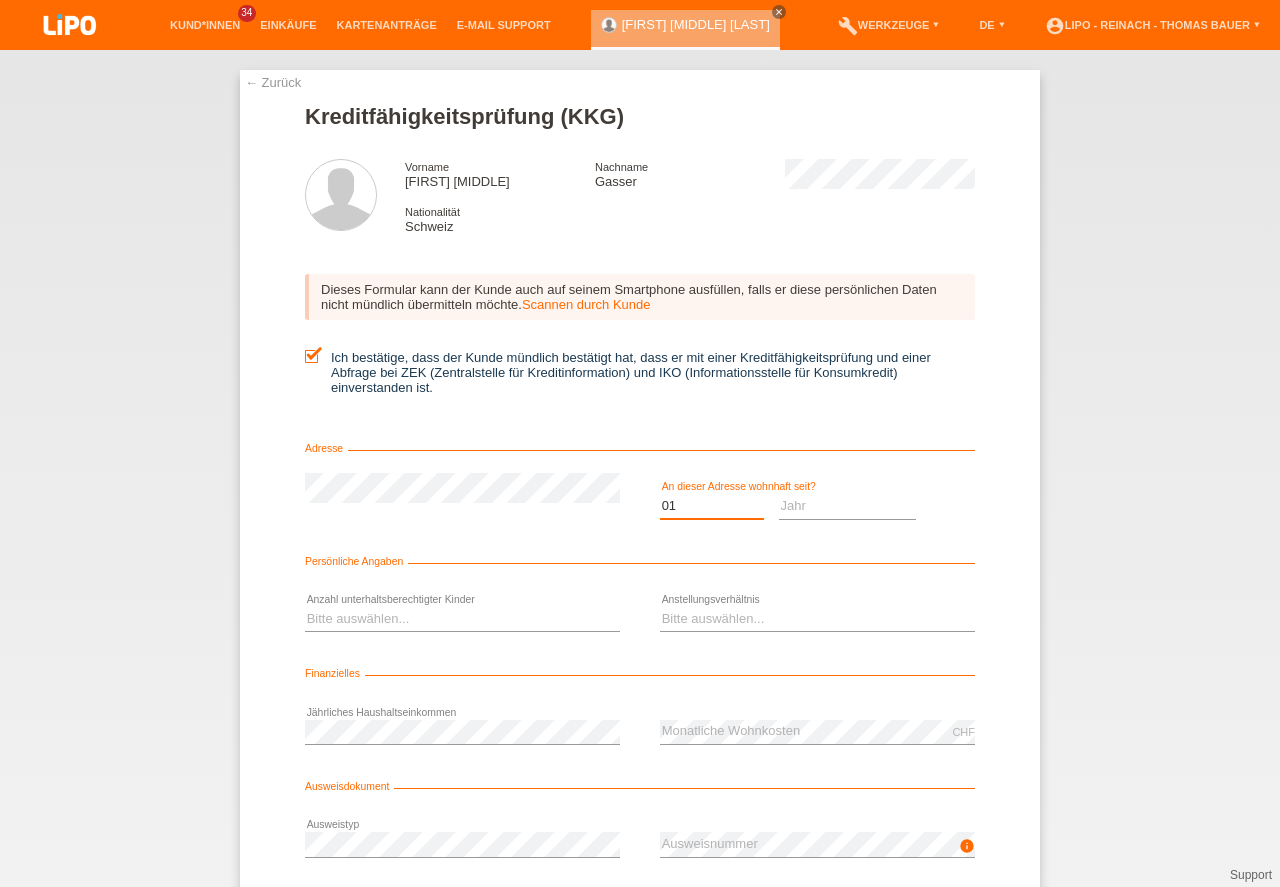 click on "Monat
01
02
03
04
05
06
07
08
09
10" at bounding box center [712, 506] 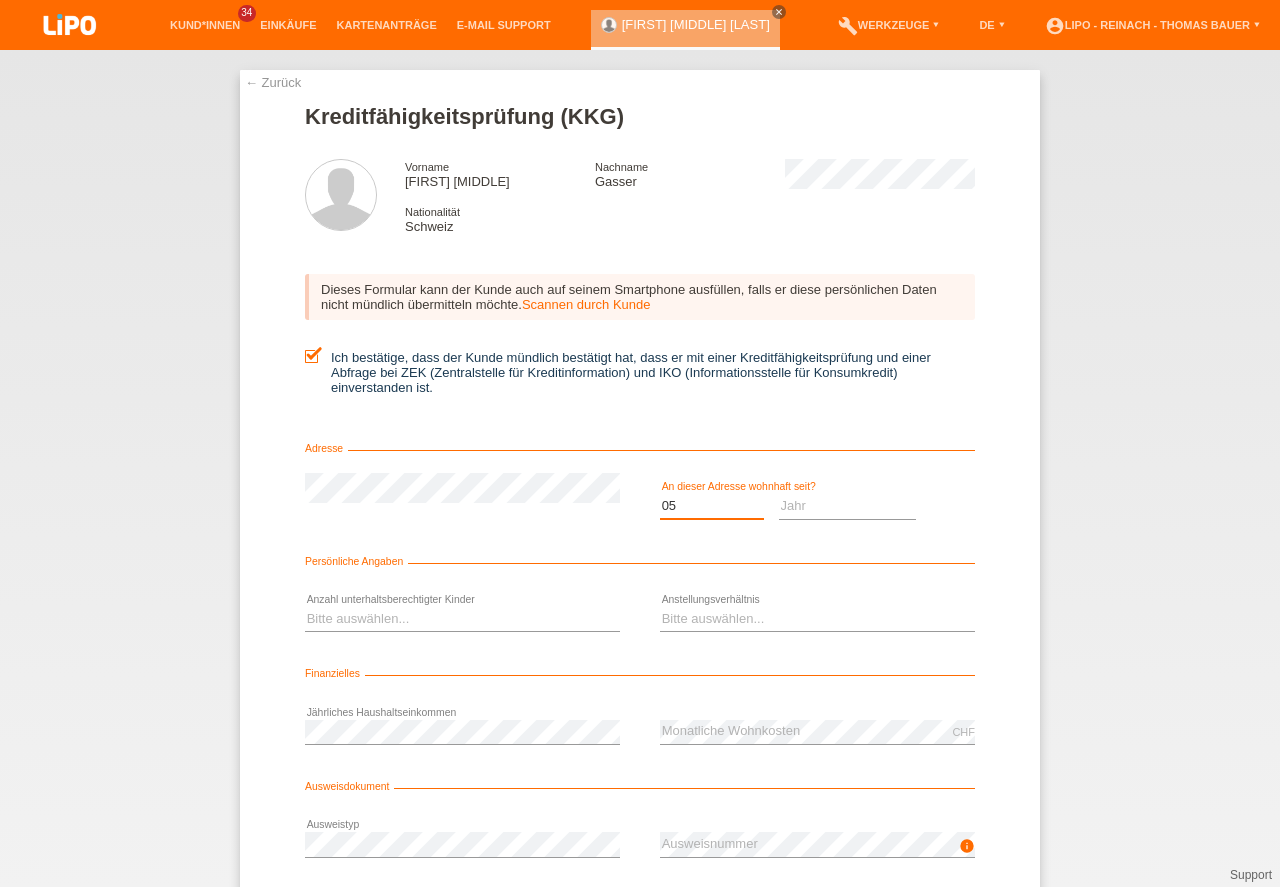 click on "05" at bounding box center [0, 0] 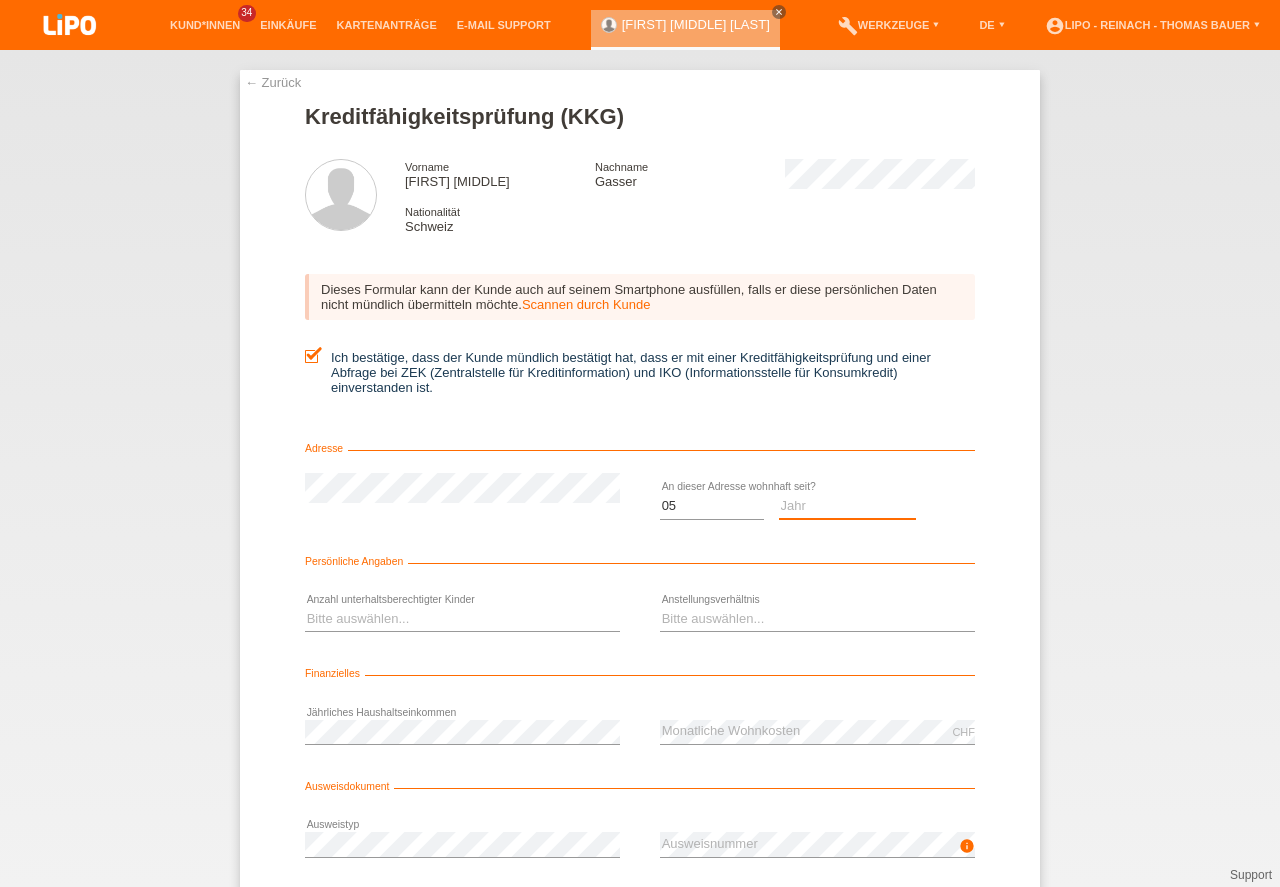 click on "Jahr
2025
2024
2023
2022
2021
2020
2019
2018
2017
2016 2015 2014 2013 2012 2011 2010 2009 2008 2007 2006 2005 2004 2003" at bounding box center (848, 506) 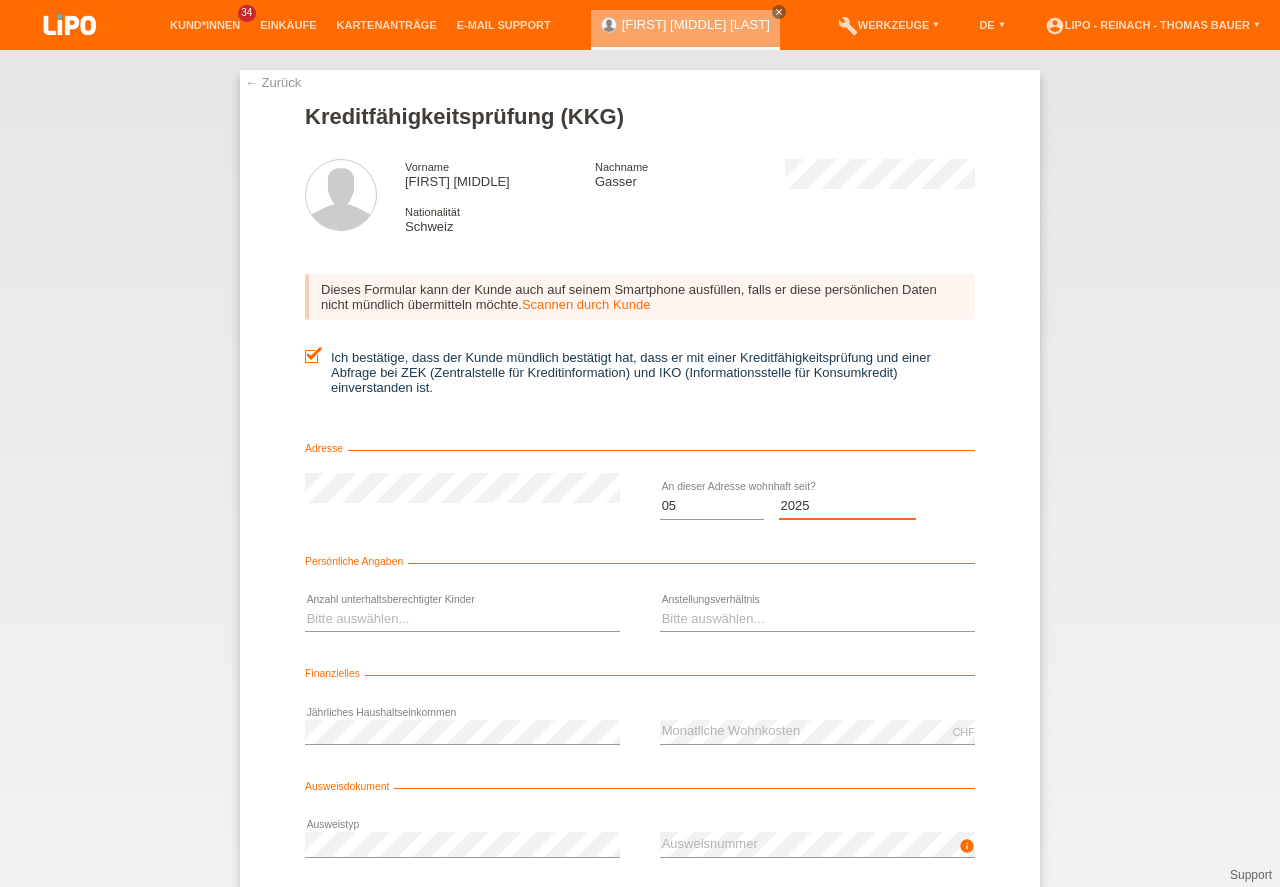 click on "Jahr
2025
2024
2023
2022
2021
2020
2019
2018
2017
2016 2015 2014 2013 2012 2011 2010 2009 2008 2007 2006 2005 2004 2003" at bounding box center [848, 506] 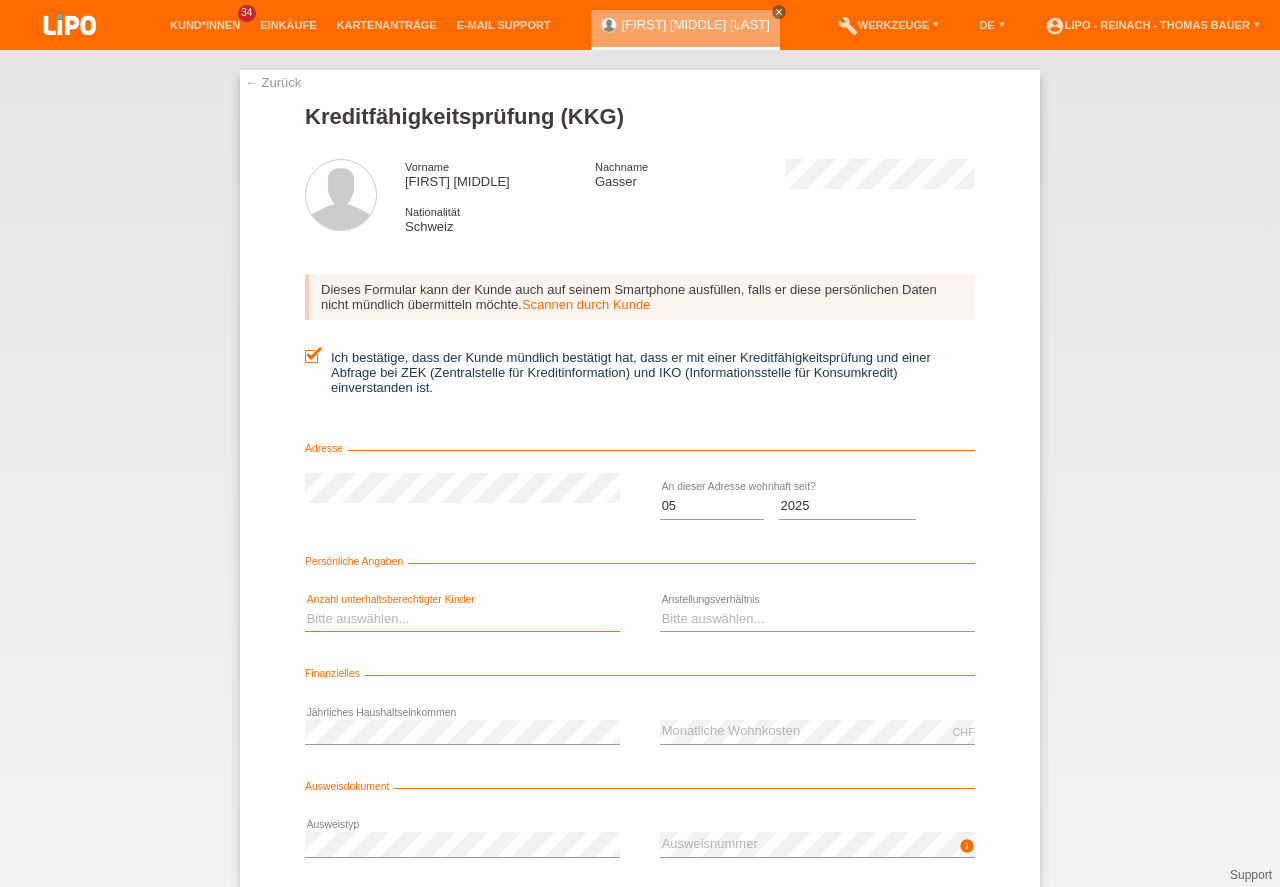 click on "Bitte auswählen...
0
1
2
3
4
5
6
7
8
9" at bounding box center [462, 619] 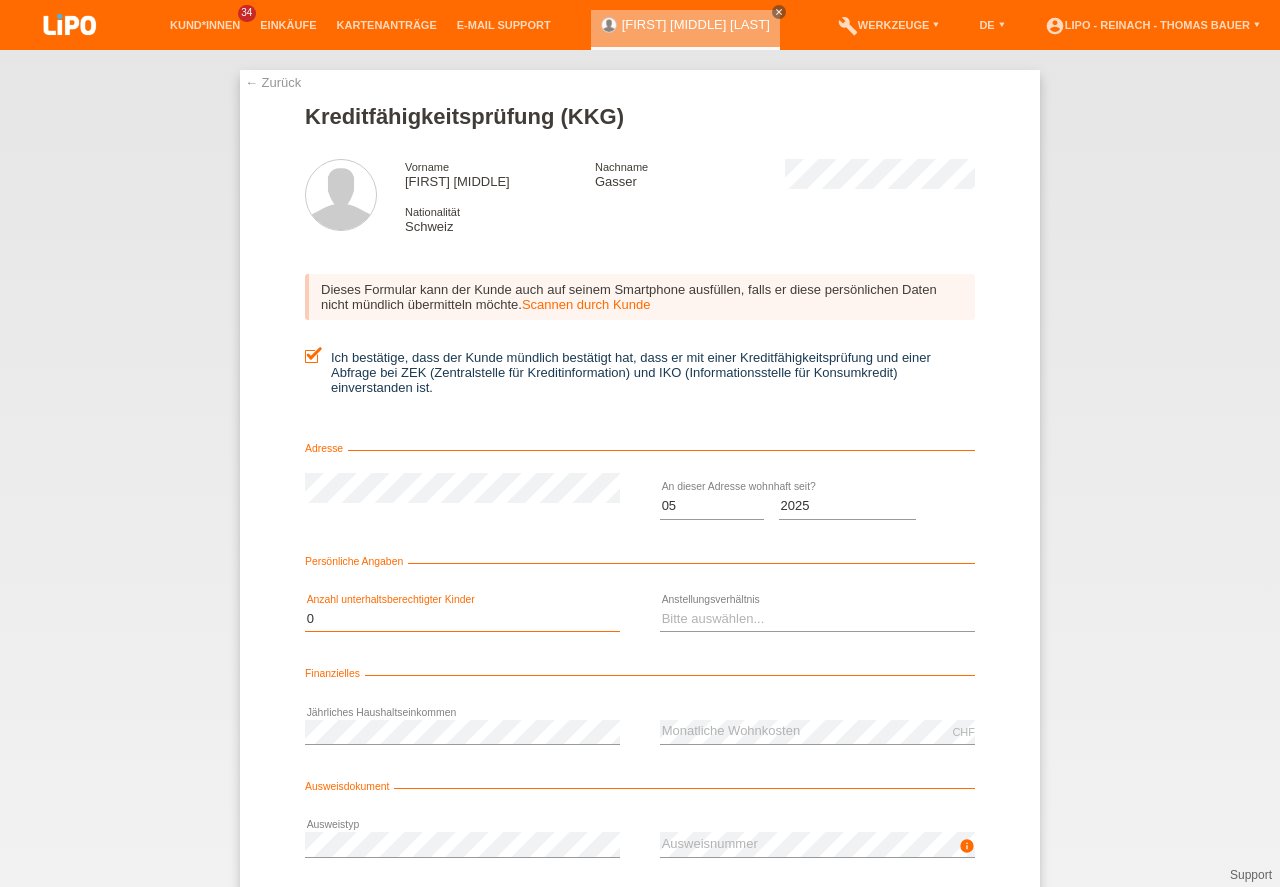 click on "0" at bounding box center [0, 0] 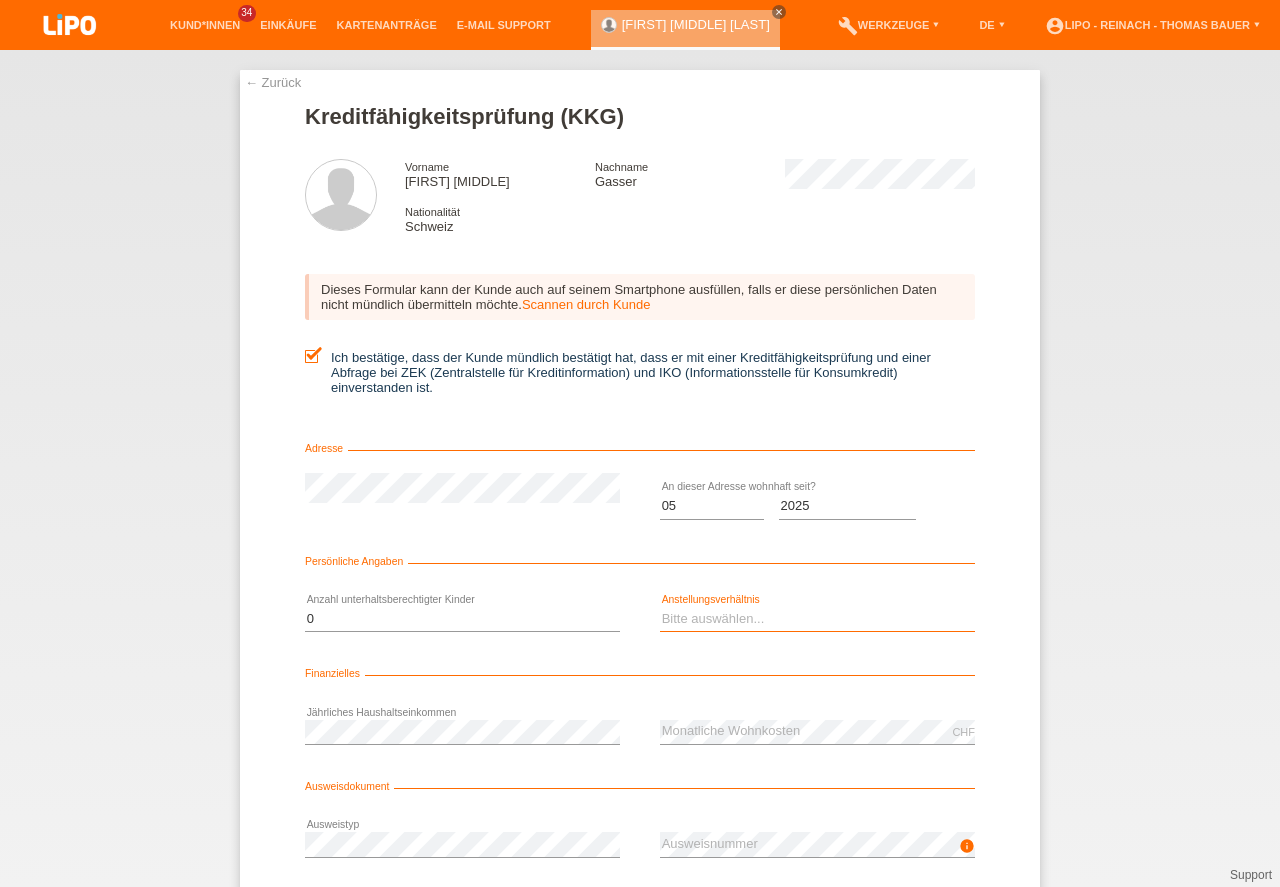 click on "Bitte auswählen...
Unbefristet
Befristet
Lehrling/Student
Pensioniert
Nicht arbeitstätig
Hausfrau/-mann
Selbständig" at bounding box center (817, 619) 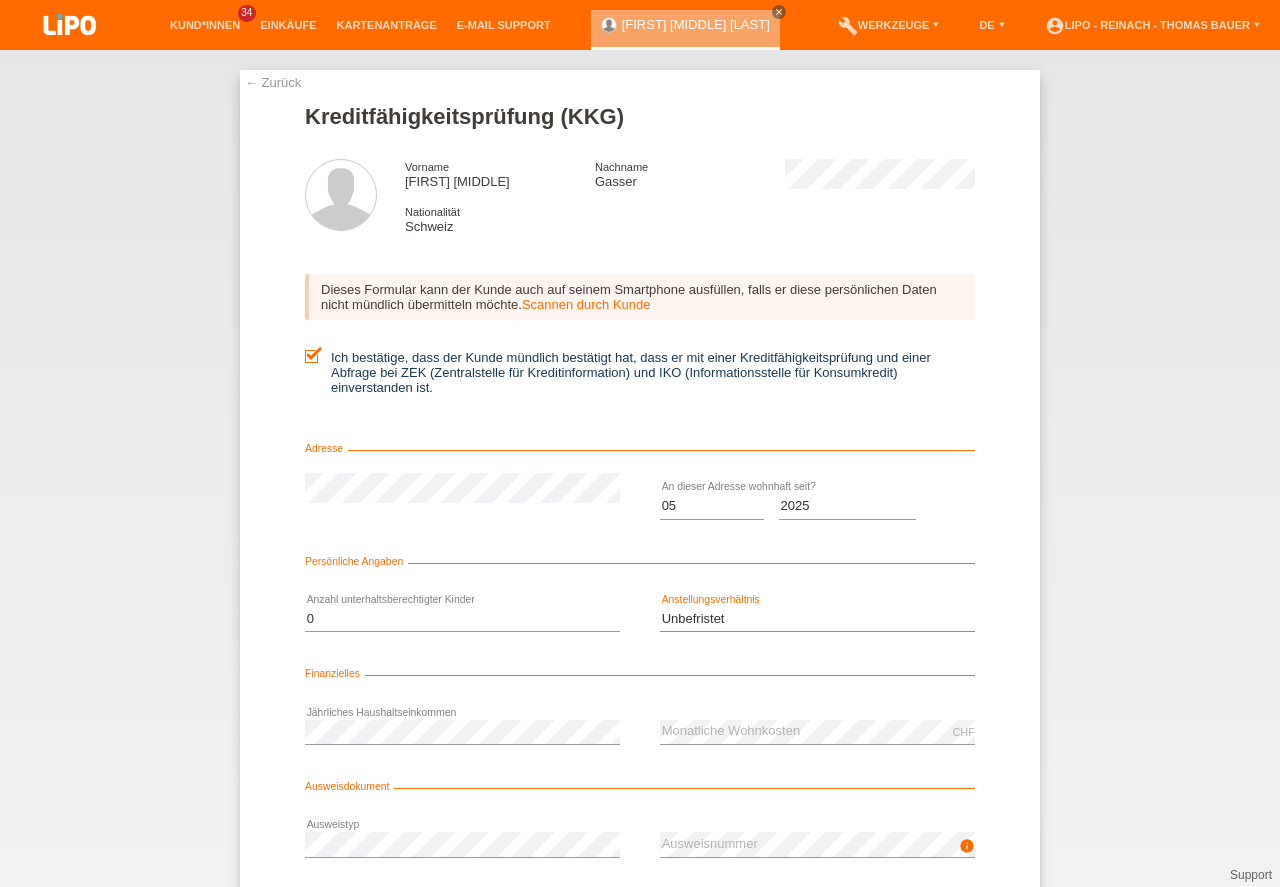 click on "Unbefristet" at bounding box center (0, 0) 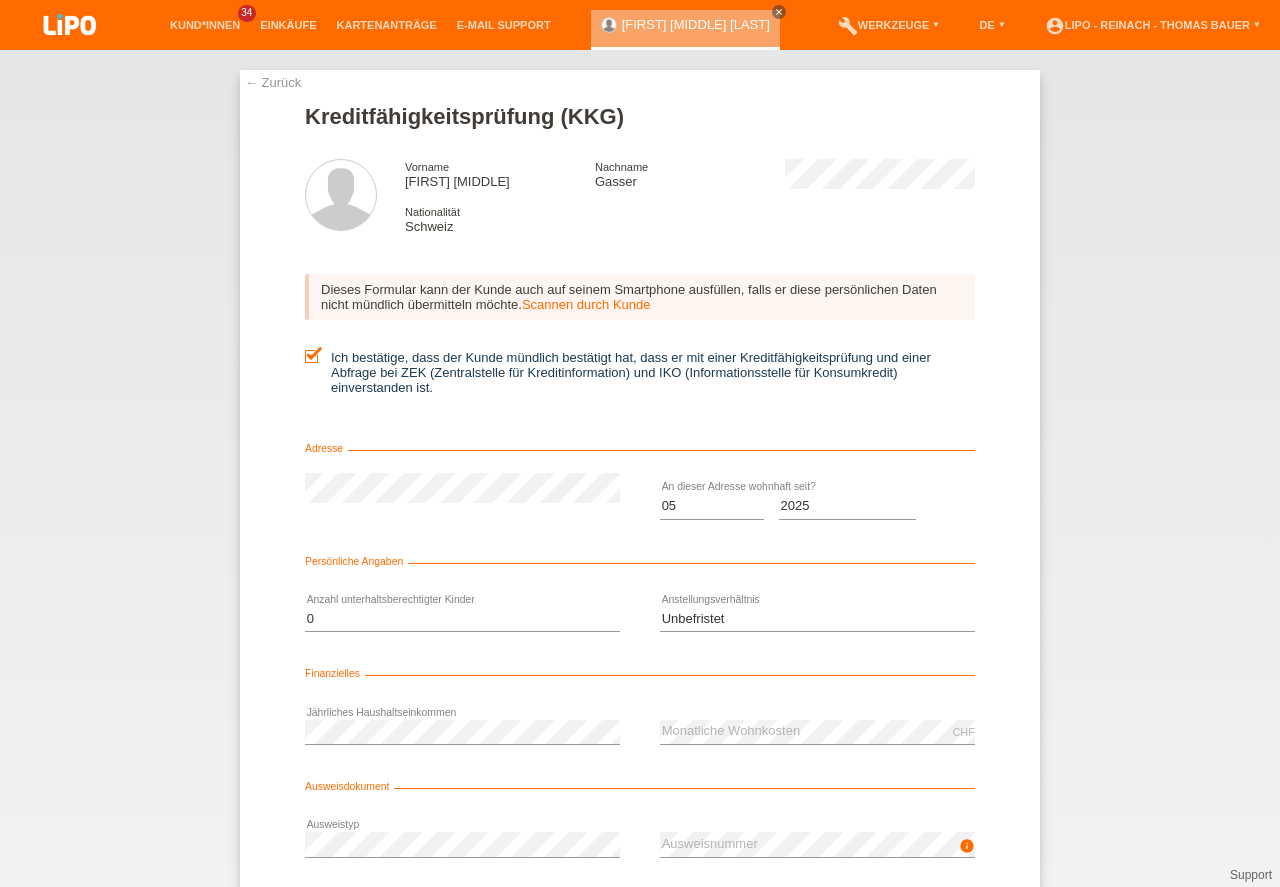 click on "← Zurück
Kreditfähigkeitsprüfung (KKG)
Vorname
Robert Charles
Nachname
Gasser
Nationalität
Schweiz" at bounding box center [640, 468] 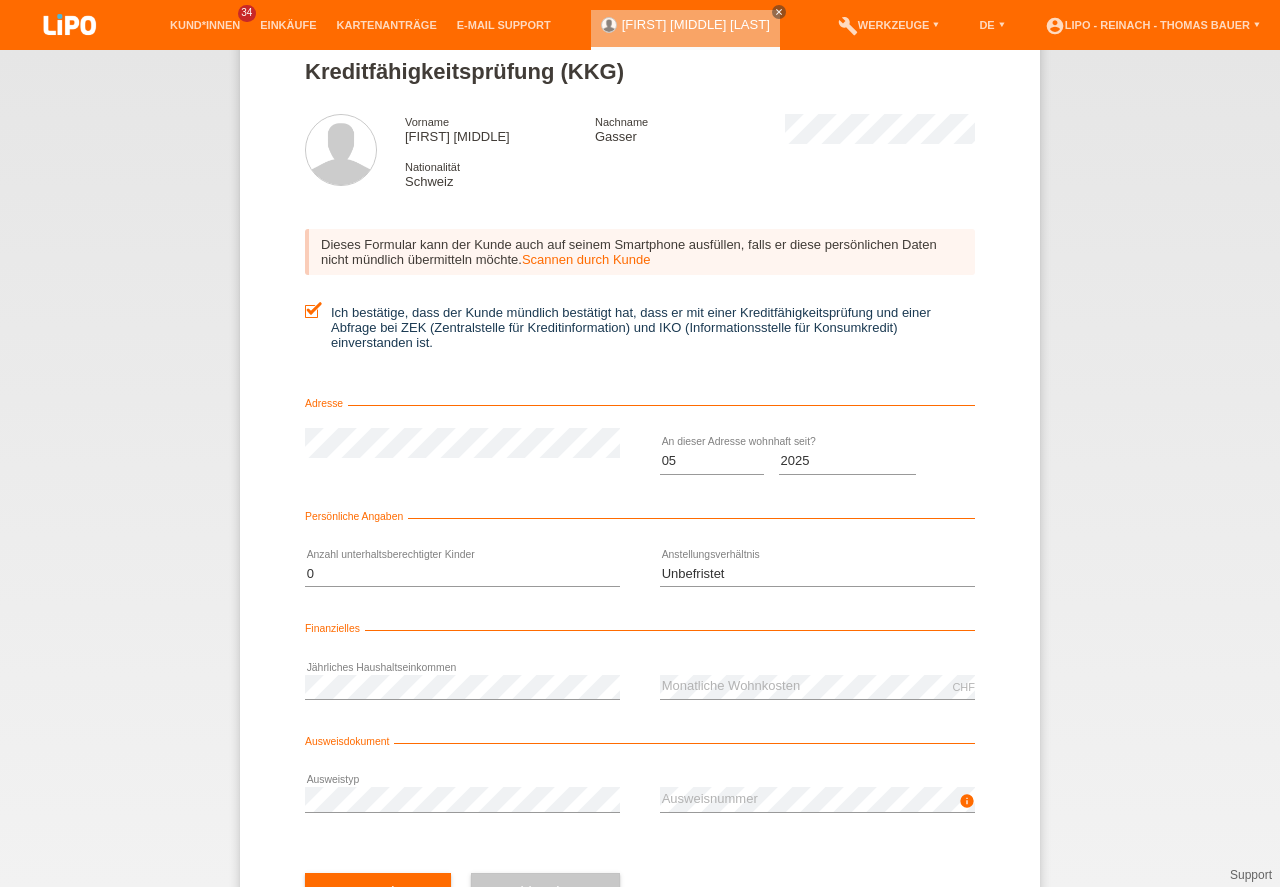 scroll, scrollTop: 132, scrollLeft: 0, axis: vertical 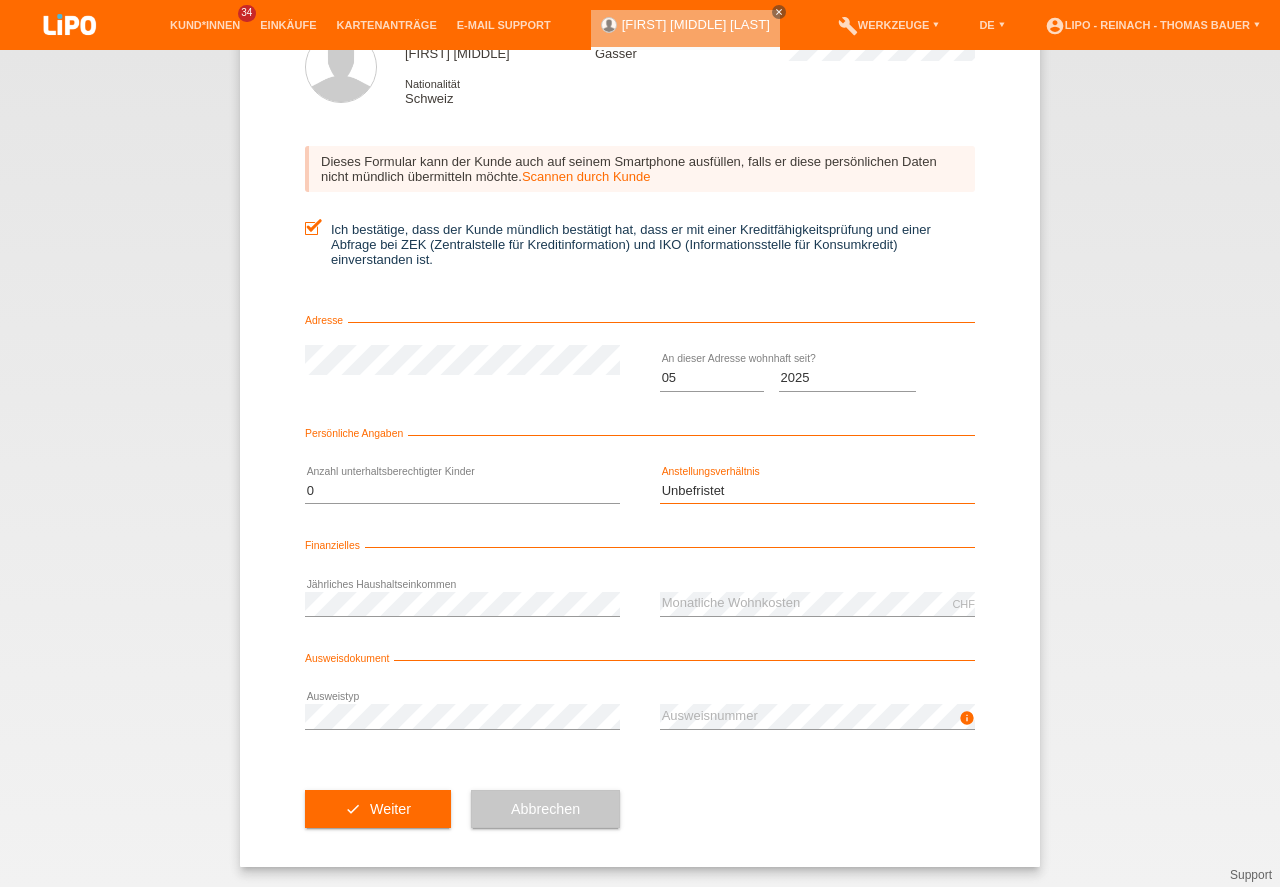 click on "Bitte auswählen...
Unbefristet
Befristet
Lehrling/Student
Pensioniert
Nicht arbeitstätig
Hausfrau/-mann
Selbständig" at bounding box center (817, 491) 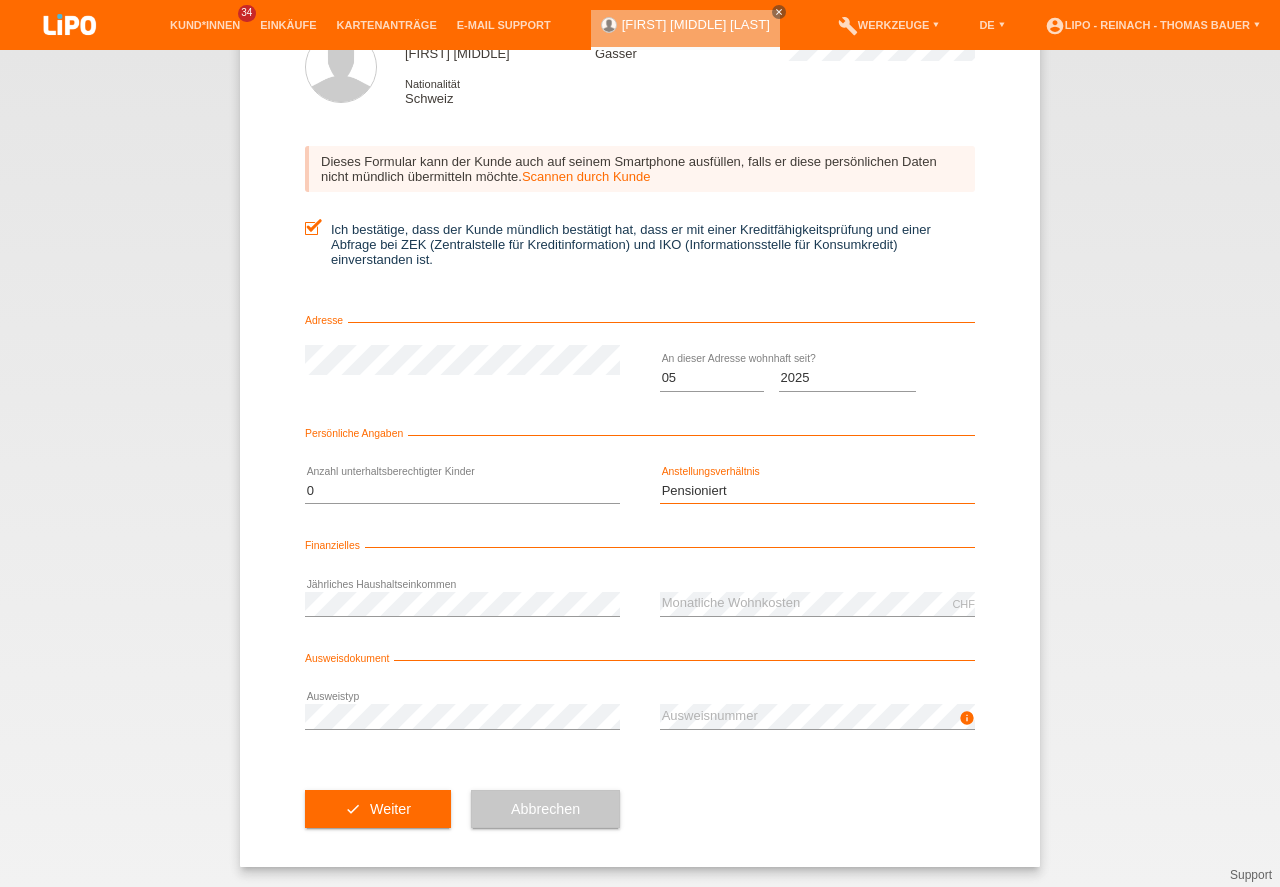 click on "Pensioniert" at bounding box center [0, 0] 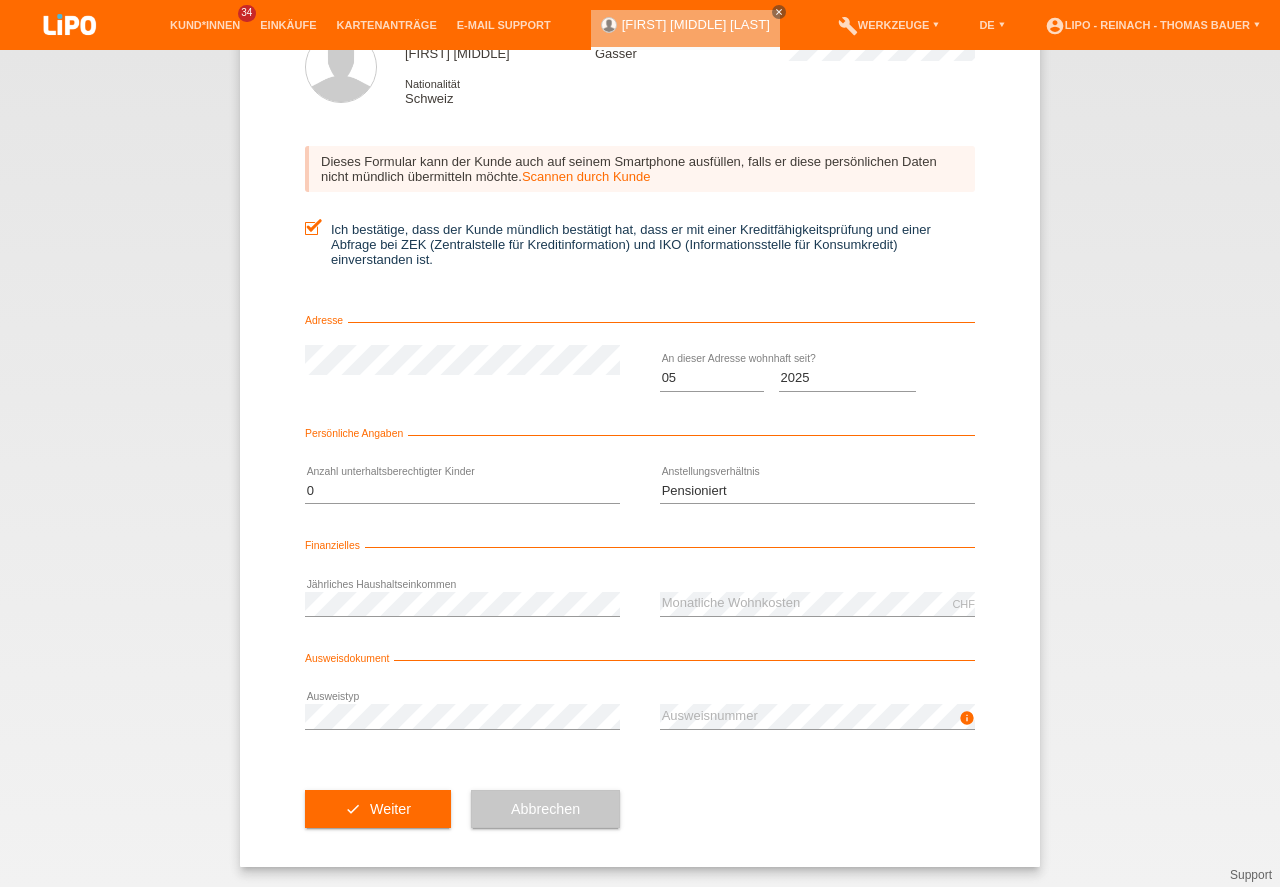 click on "info
error
Ausweisnummer" at bounding box center (817, 717) 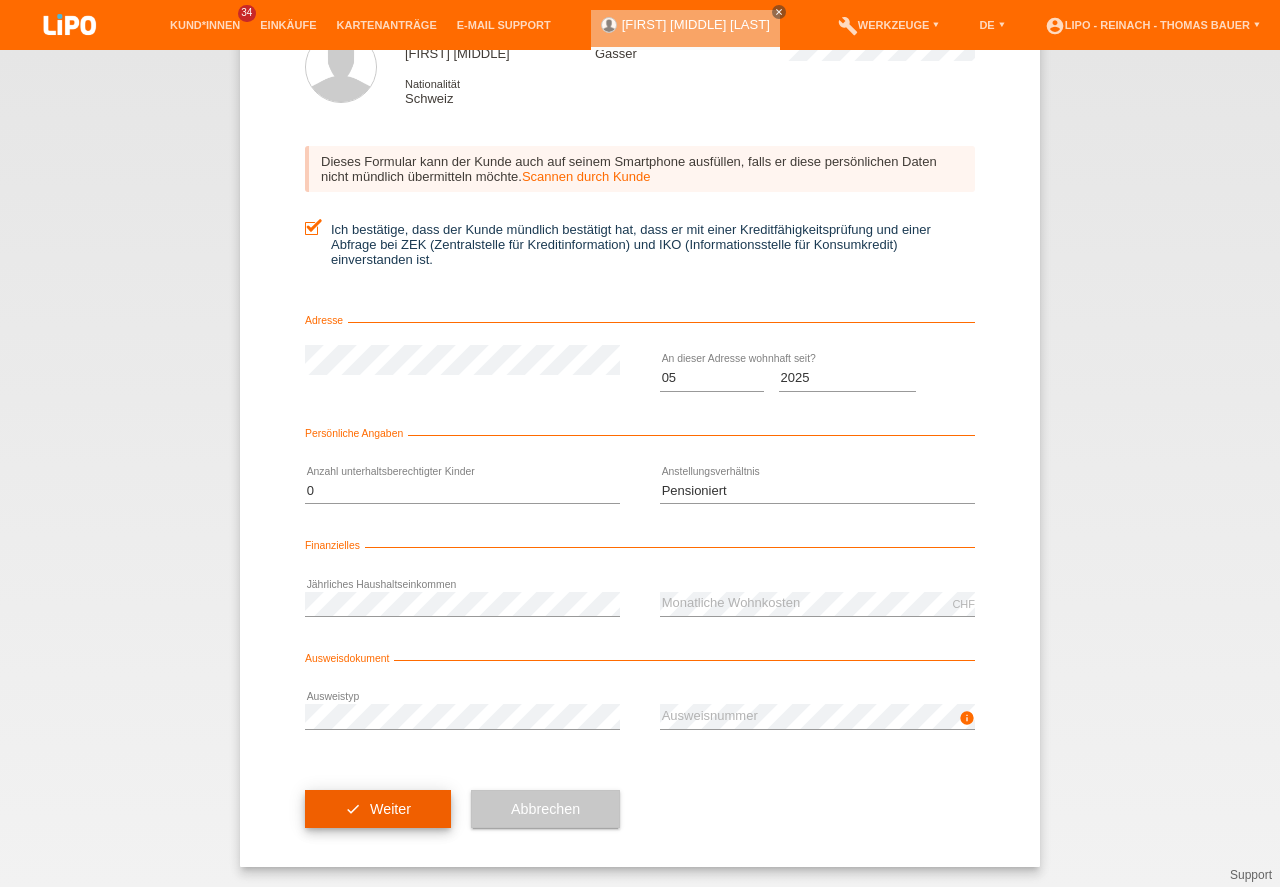 click on "check   Weiter" at bounding box center (378, 809) 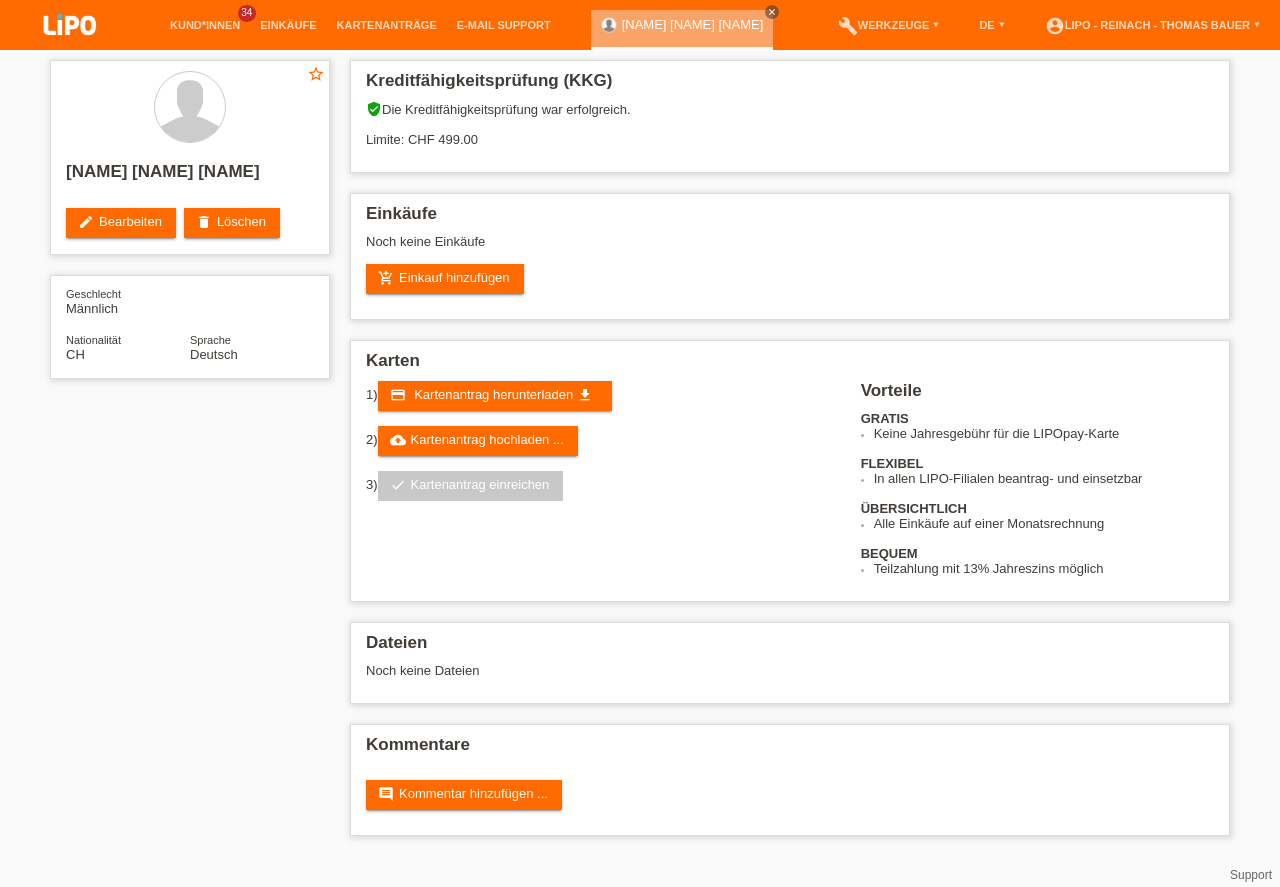 scroll, scrollTop: 0, scrollLeft: 0, axis: both 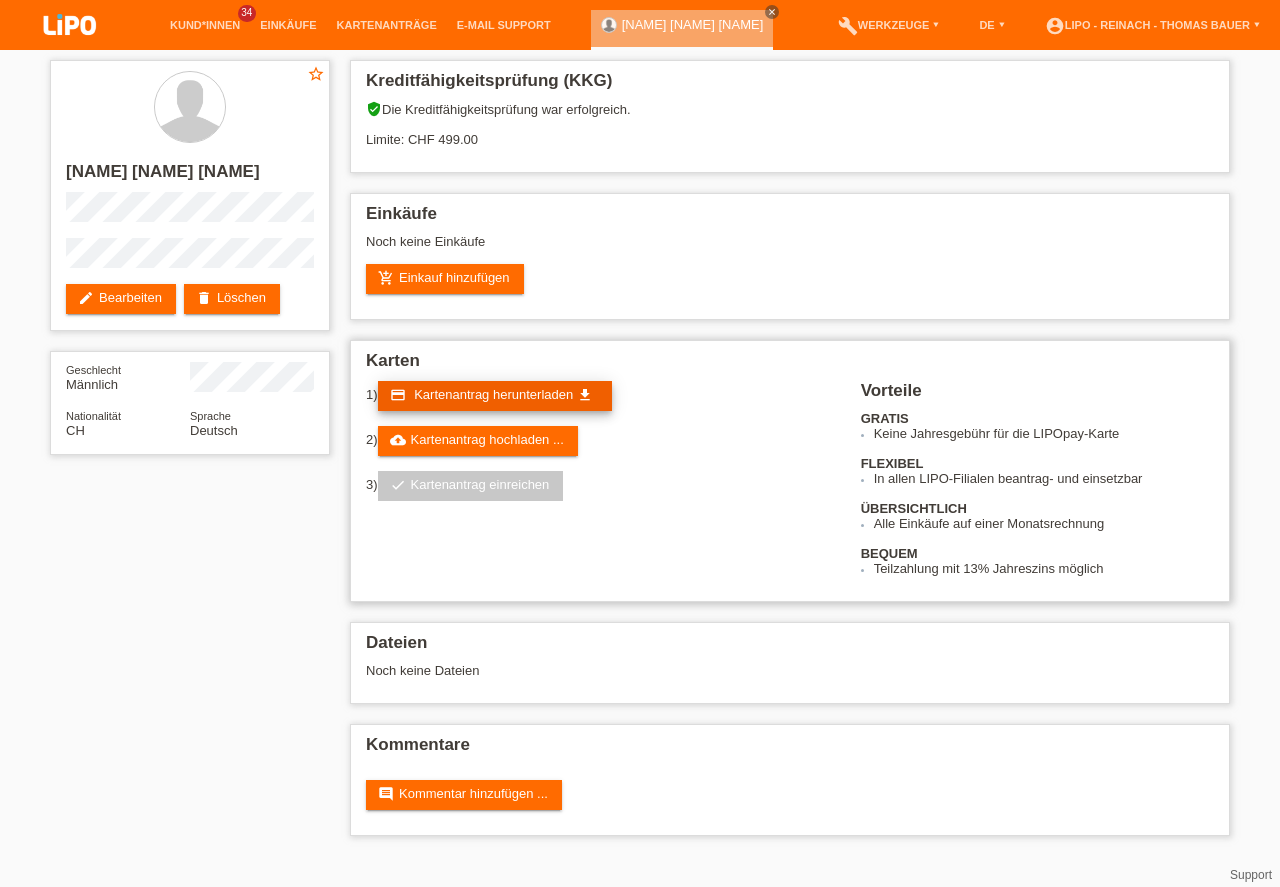 click on "Kartenantrag herunterladen" at bounding box center [493, 394] 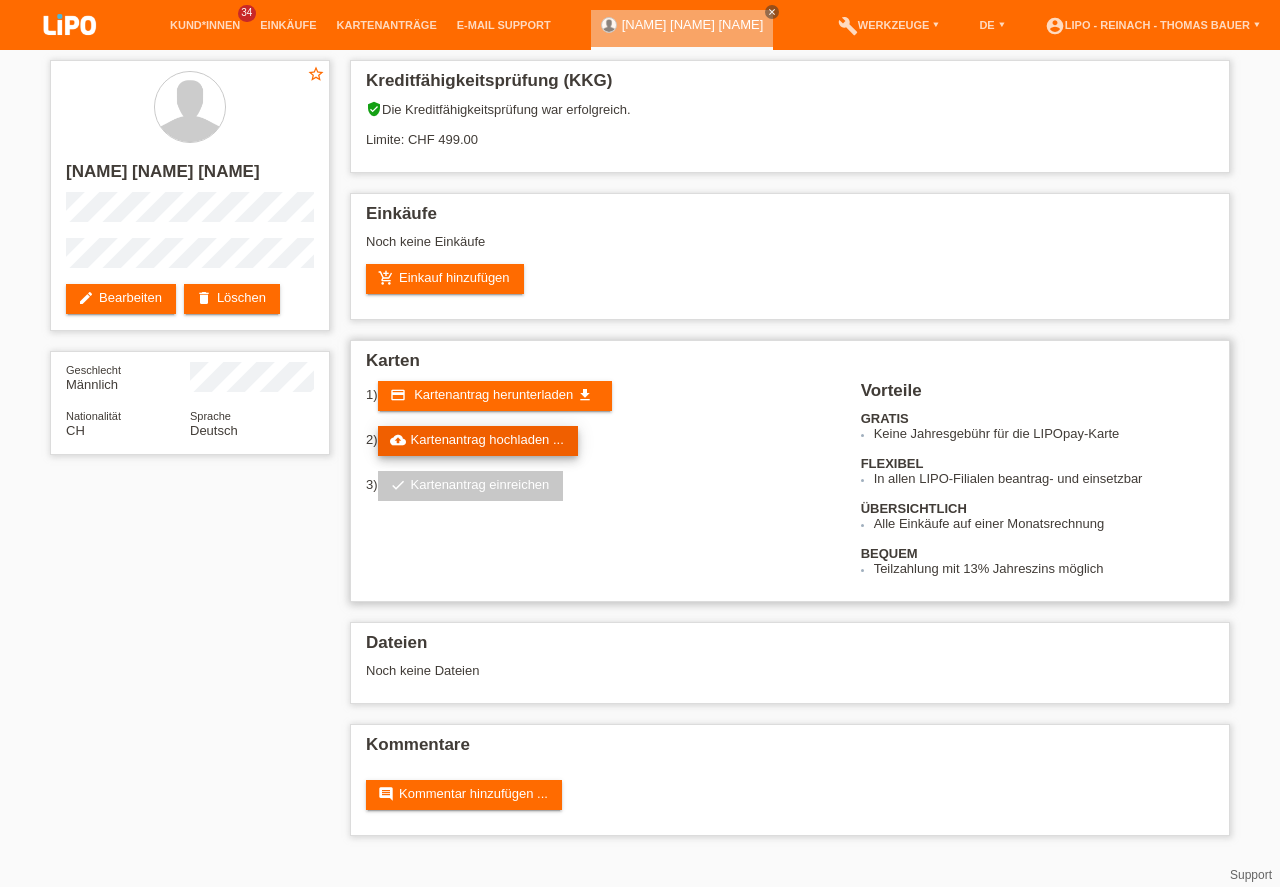 click on "cloud_upload  Kartenantrag hochladen ..." at bounding box center [478, 441] 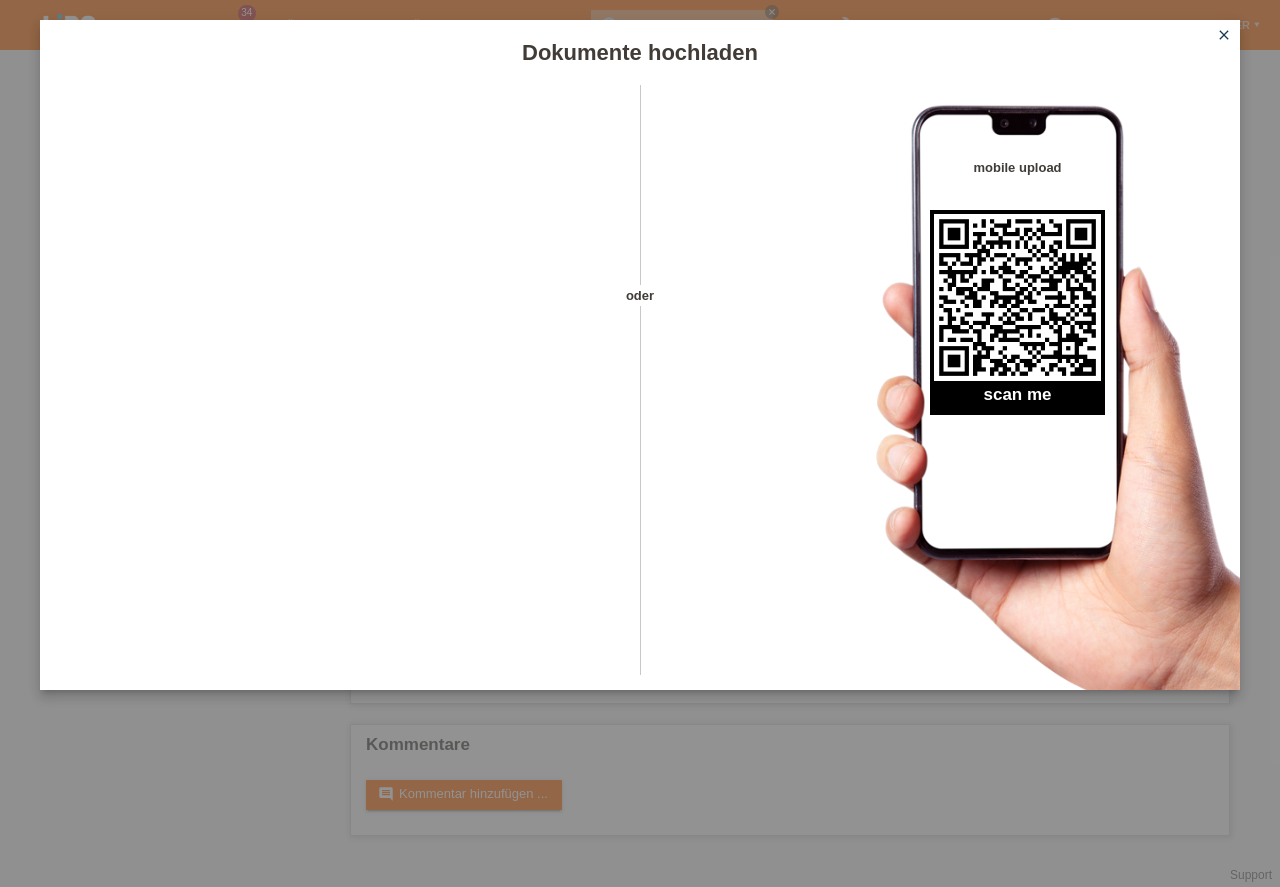 click on "close" at bounding box center [1224, 35] 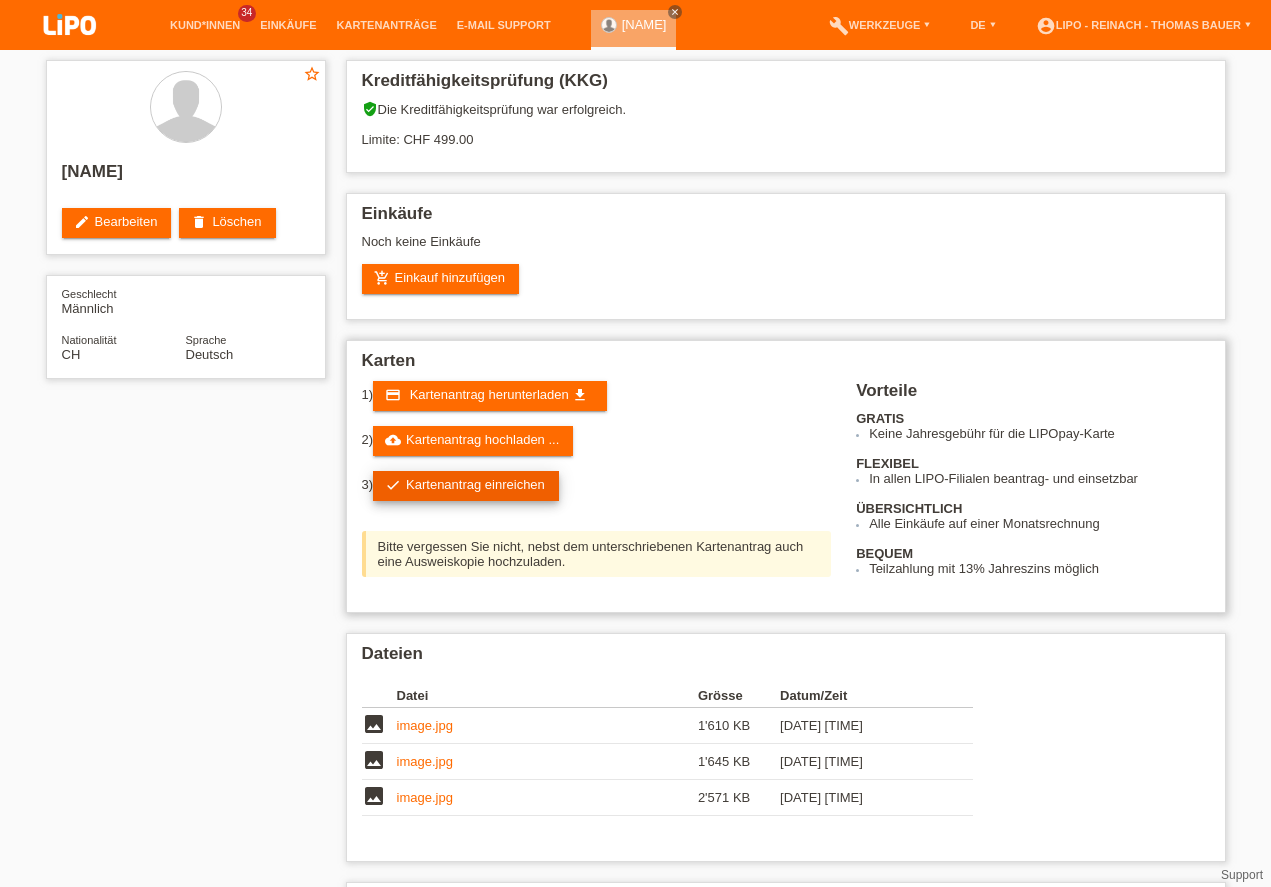 click on "check  Kartenantrag einreichen" at bounding box center (466, 486) 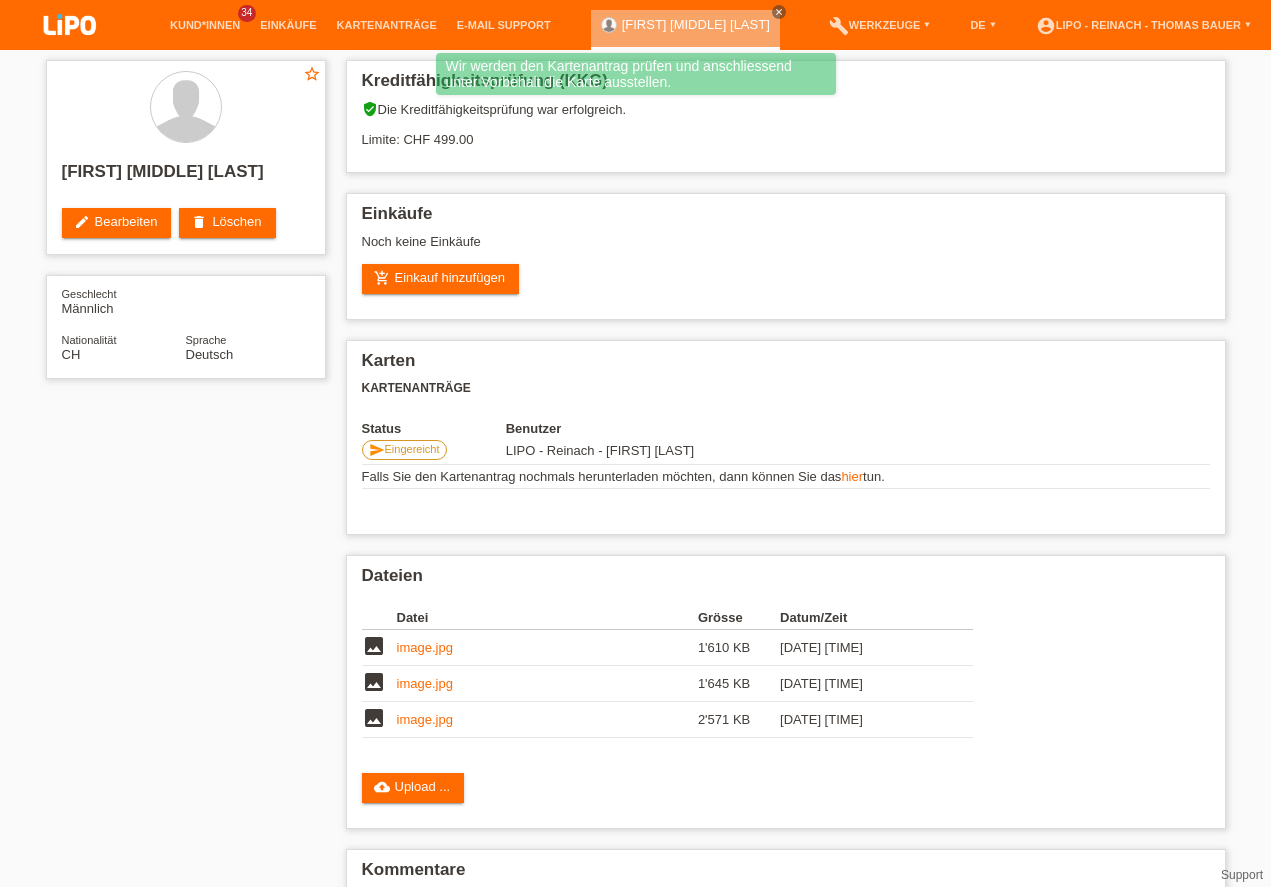 scroll, scrollTop: 0, scrollLeft: 0, axis: both 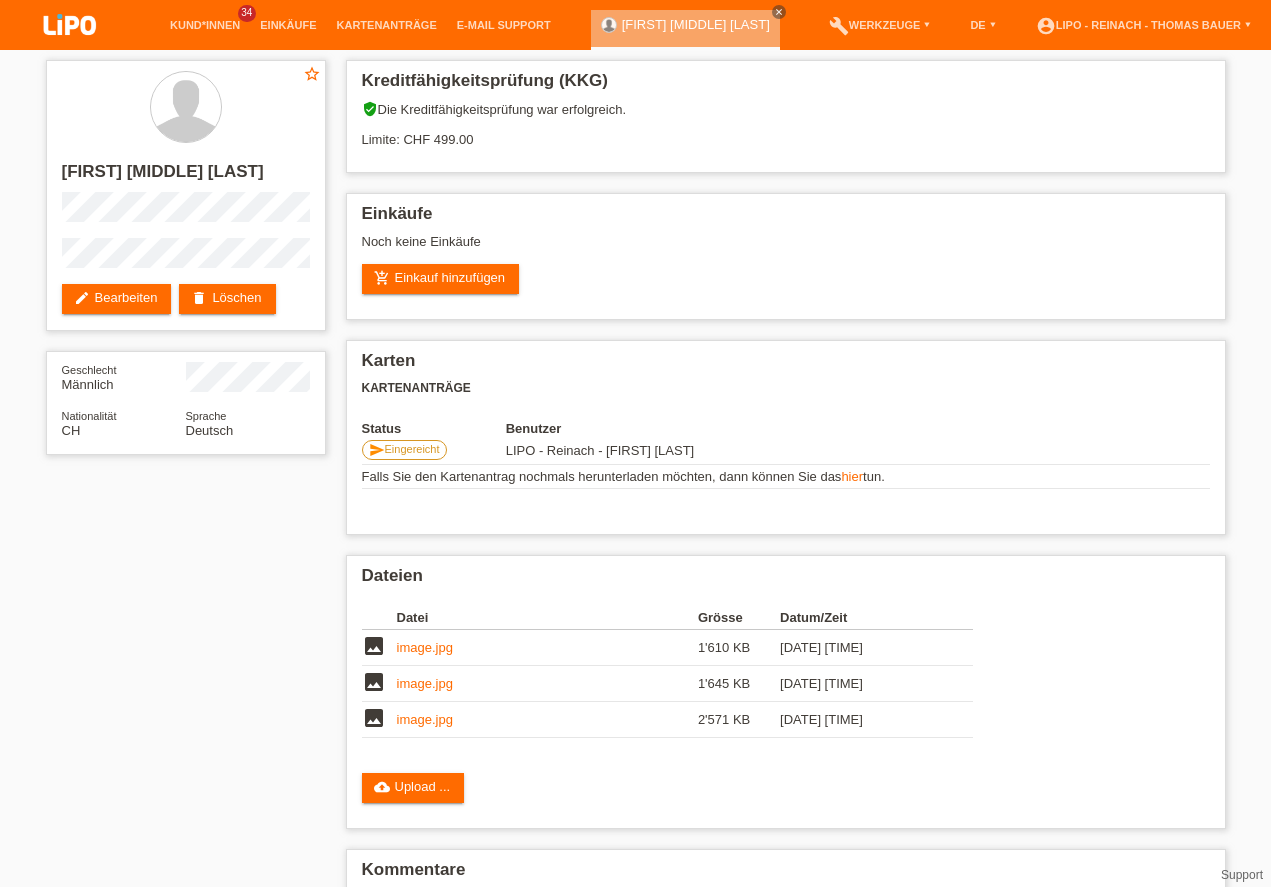 click at bounding box center [70, 26] 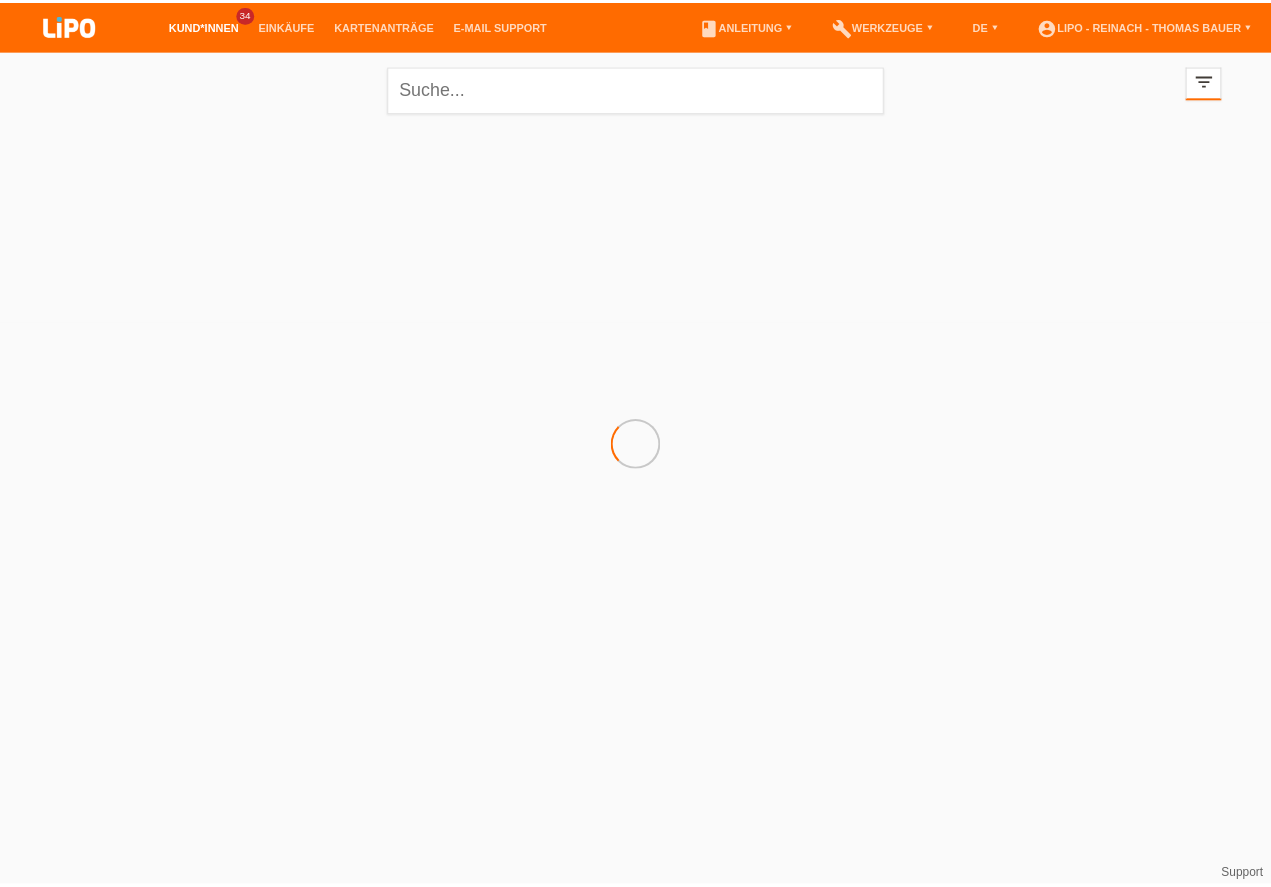 scroll, scrollTop: 0, scrollLeft: 0, axis: both 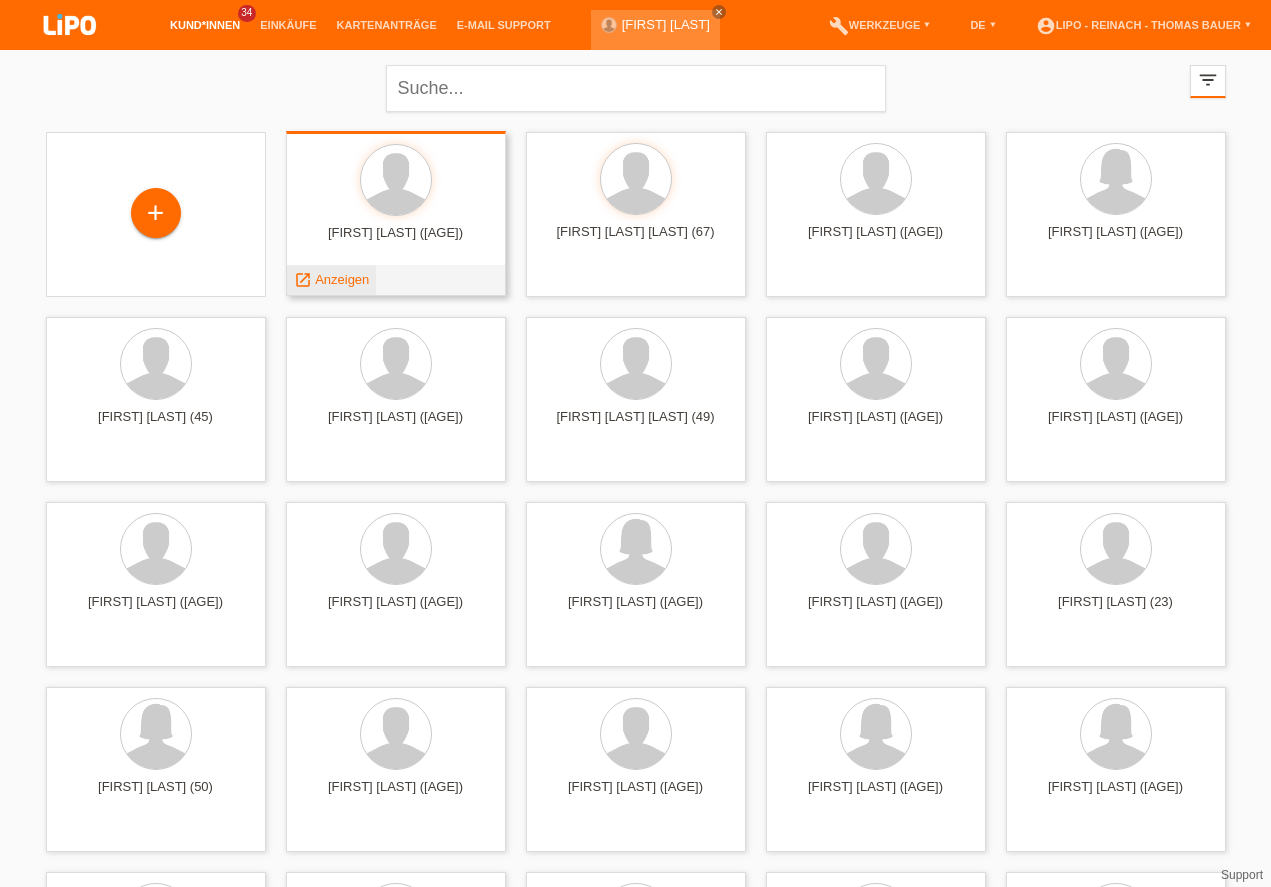 click on "Anzeigen" at bounding box center [342, 279] 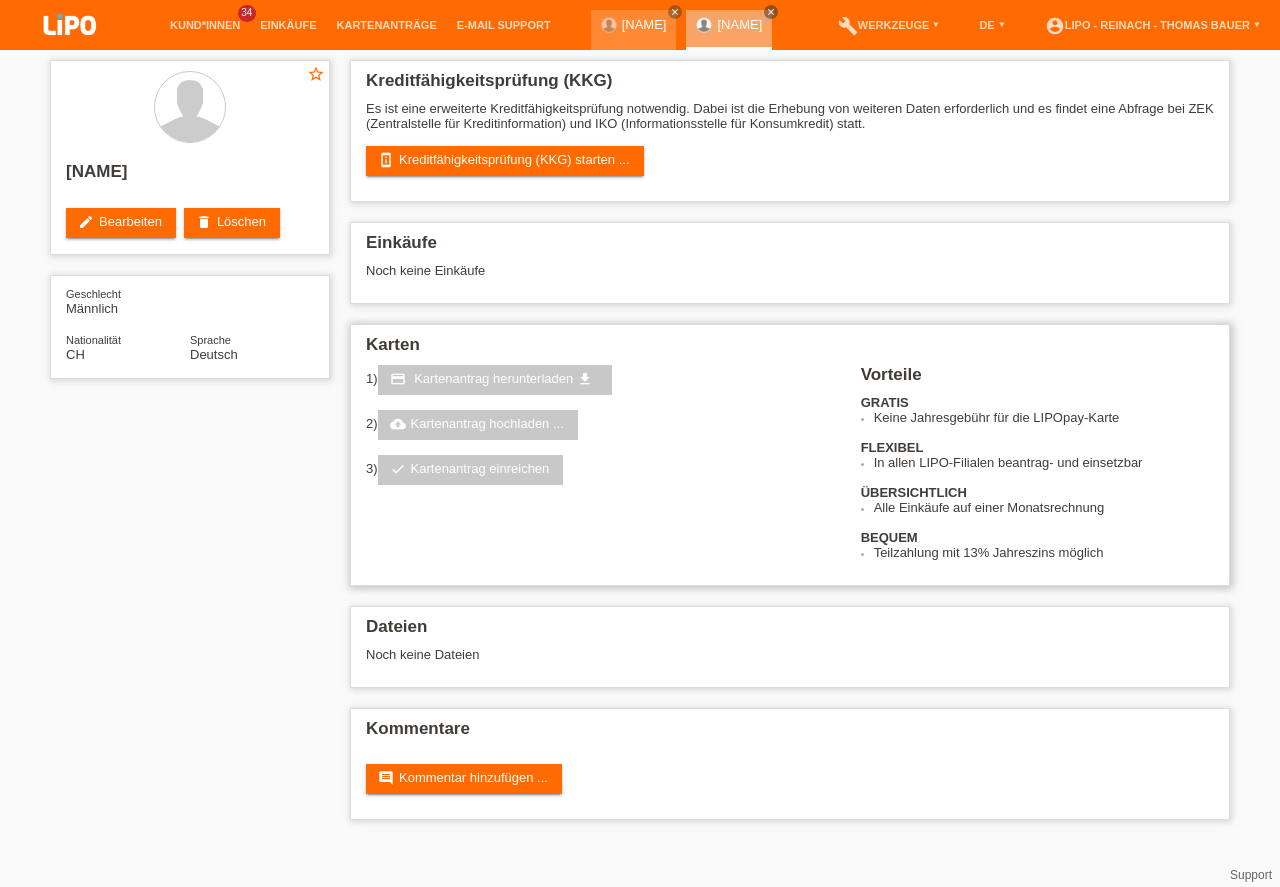 scroll, scrollTop: 0, scrollLeft: 0, axis: both 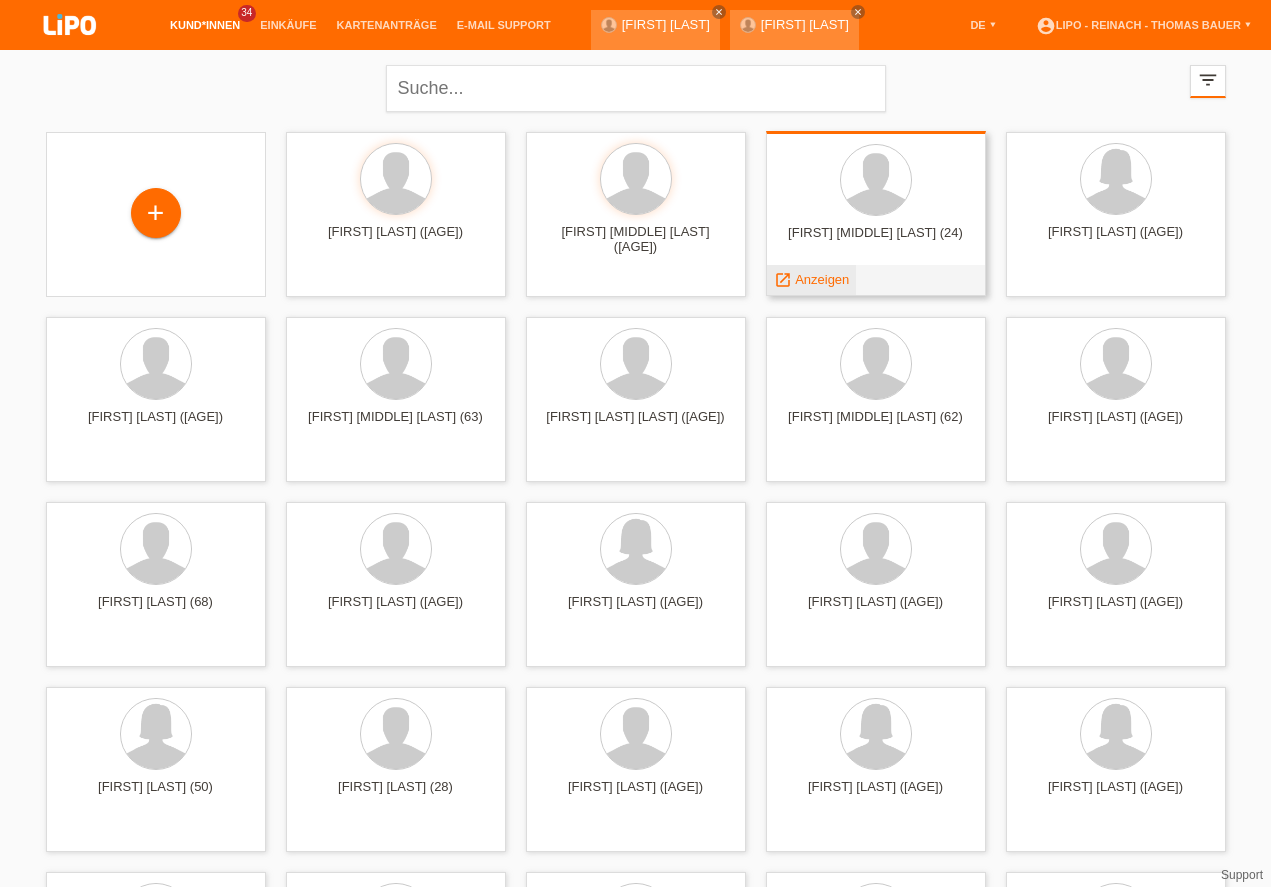 click on "Anzeigen" at bounding box center (822, 279) 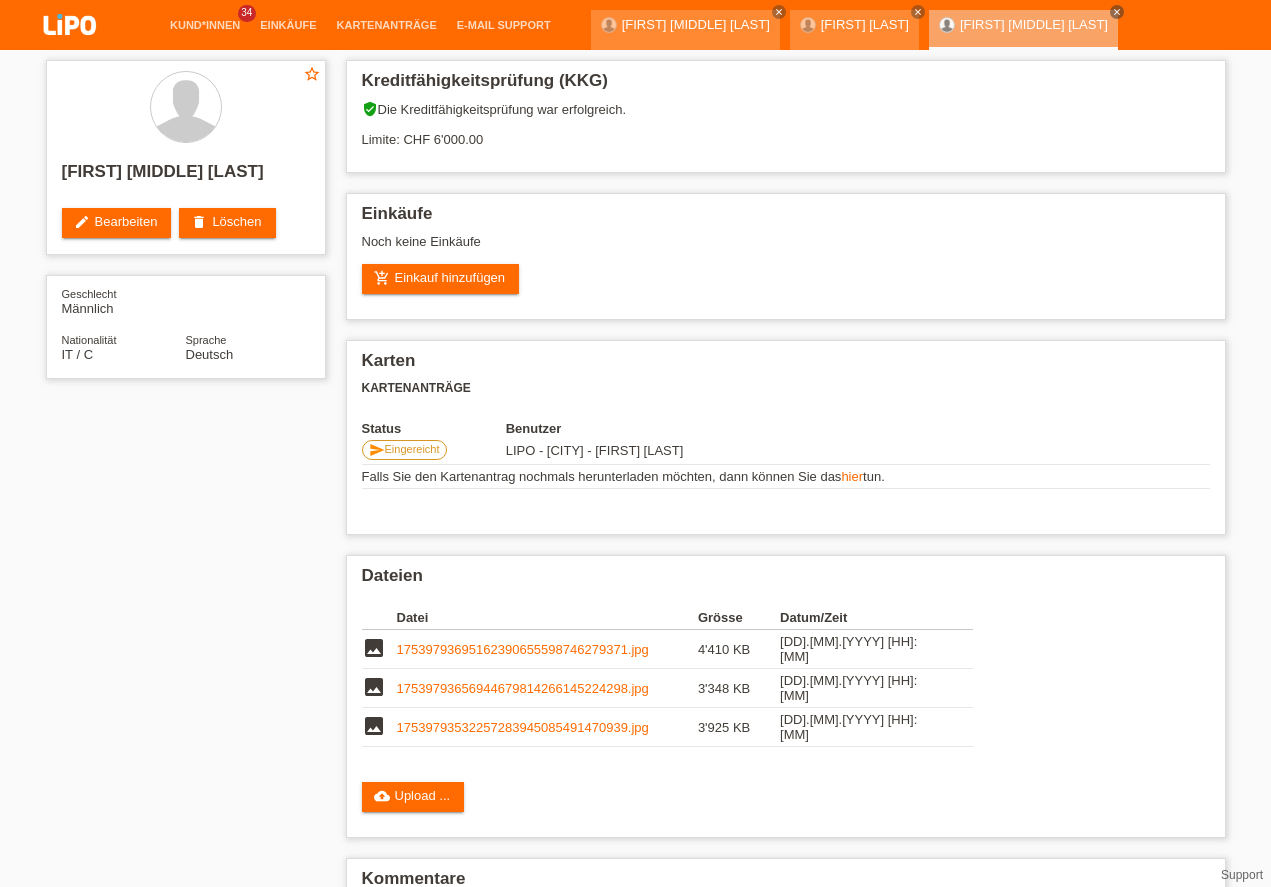 scroll, scrollTop: 0, scrollLeft: 0, axis: both 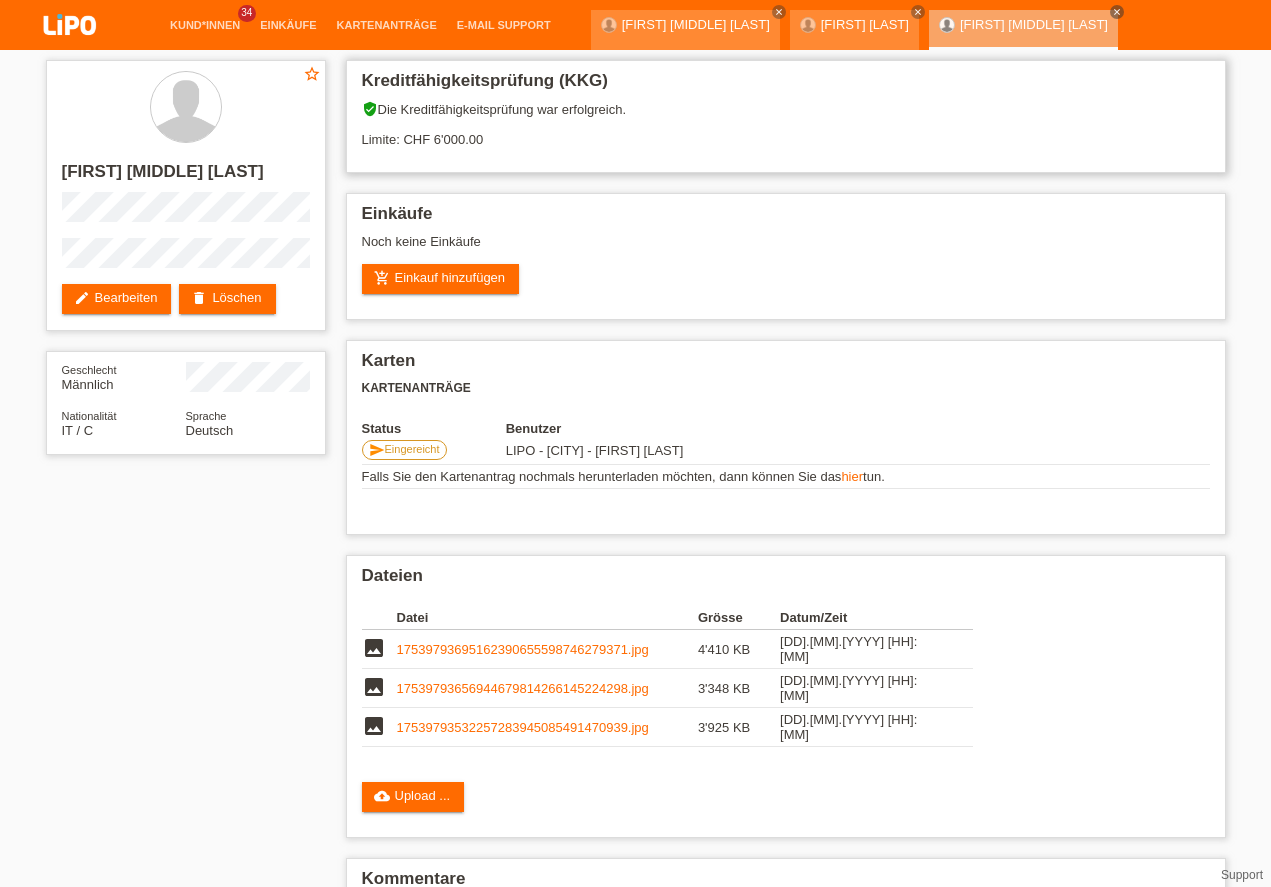 click on "verified_user  Die Kreditfähigkeitsprüfung war erfolgreich.
Limite: CHF 6'000.00" at bounding box center [786, 131] 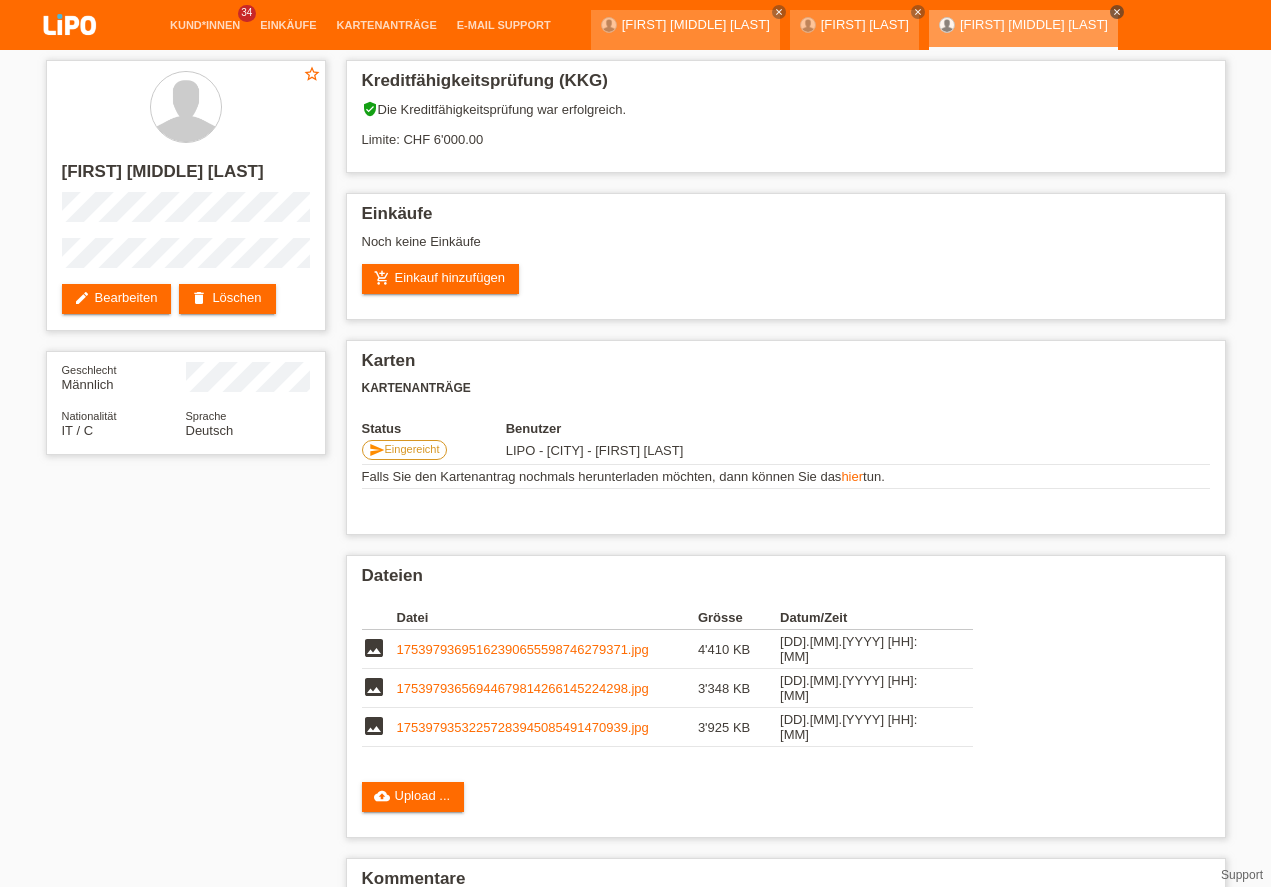 click on "close" at bounding box center [1117, 12] 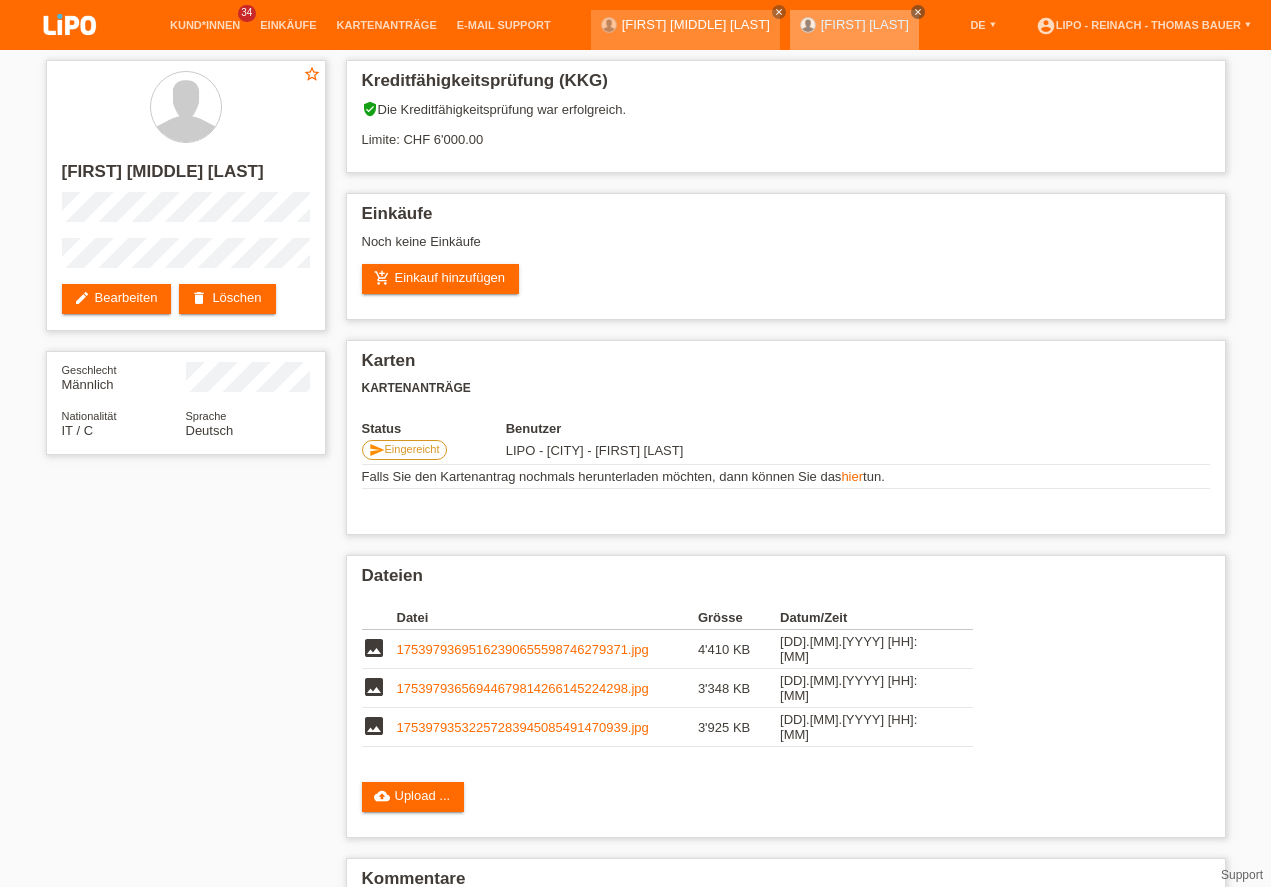 click on "close" at bounding box center (918, 12) 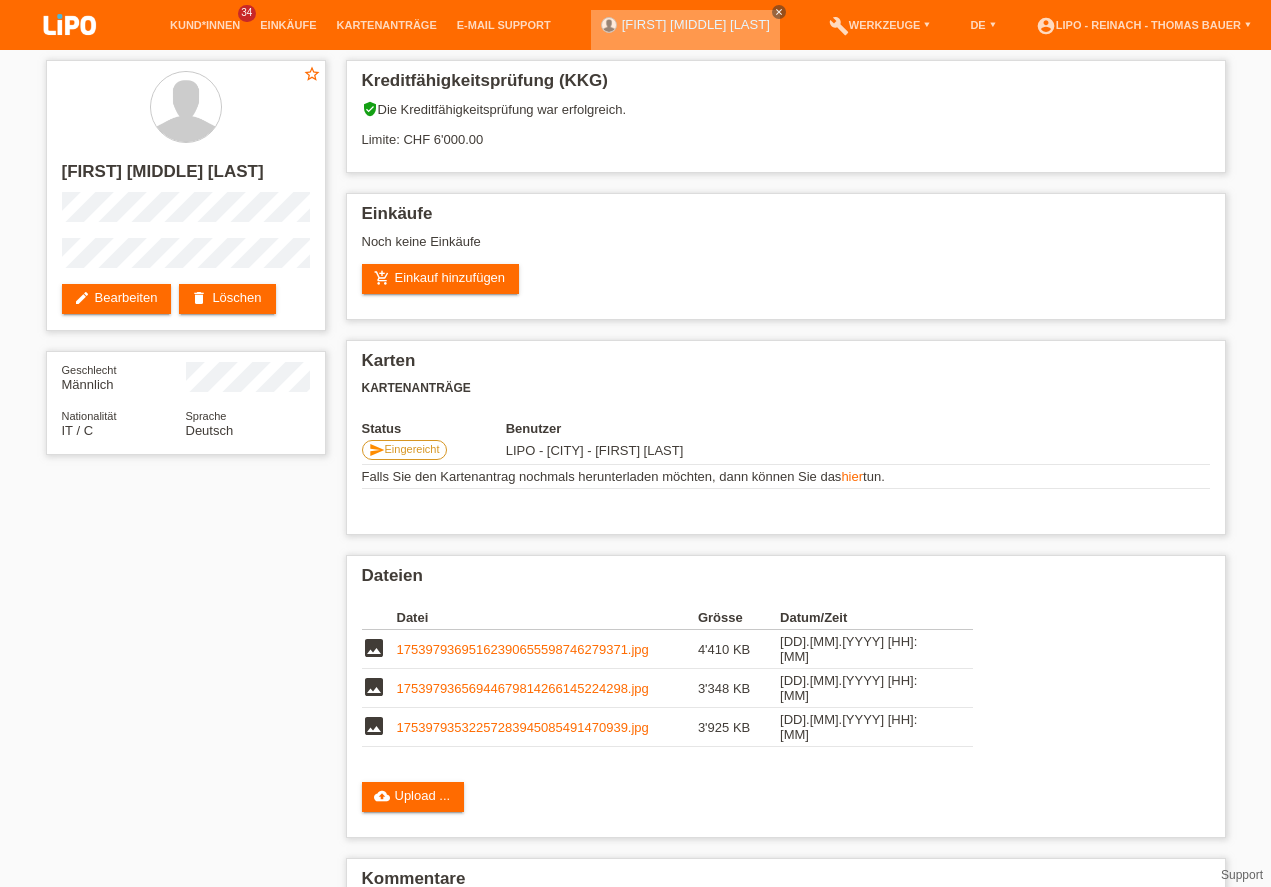 click on "close" at bounding box center (779, 12) 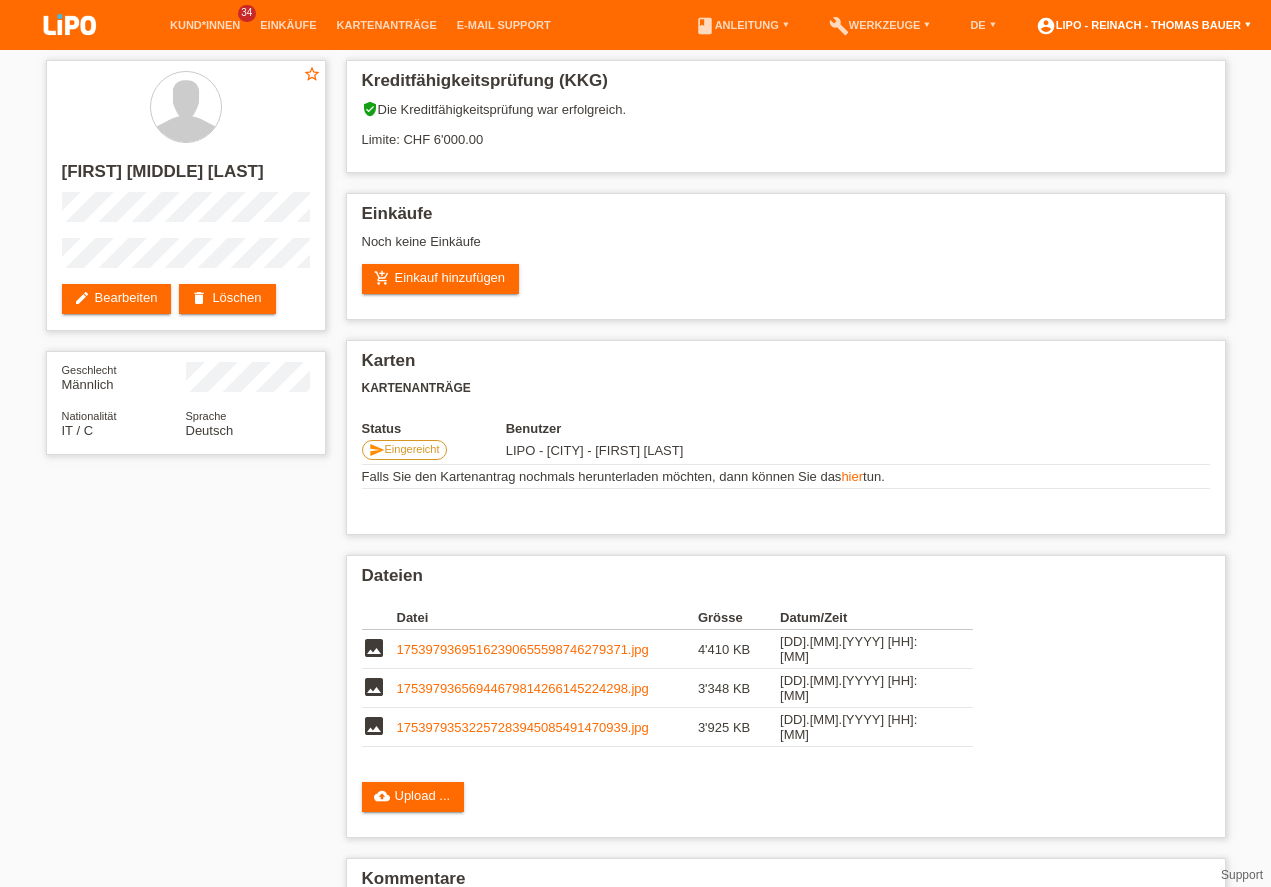 click on "account_circle  LIPO - [CITY] - [FIRST] [LAST]  ▾" at bounding box center [1143, 25] 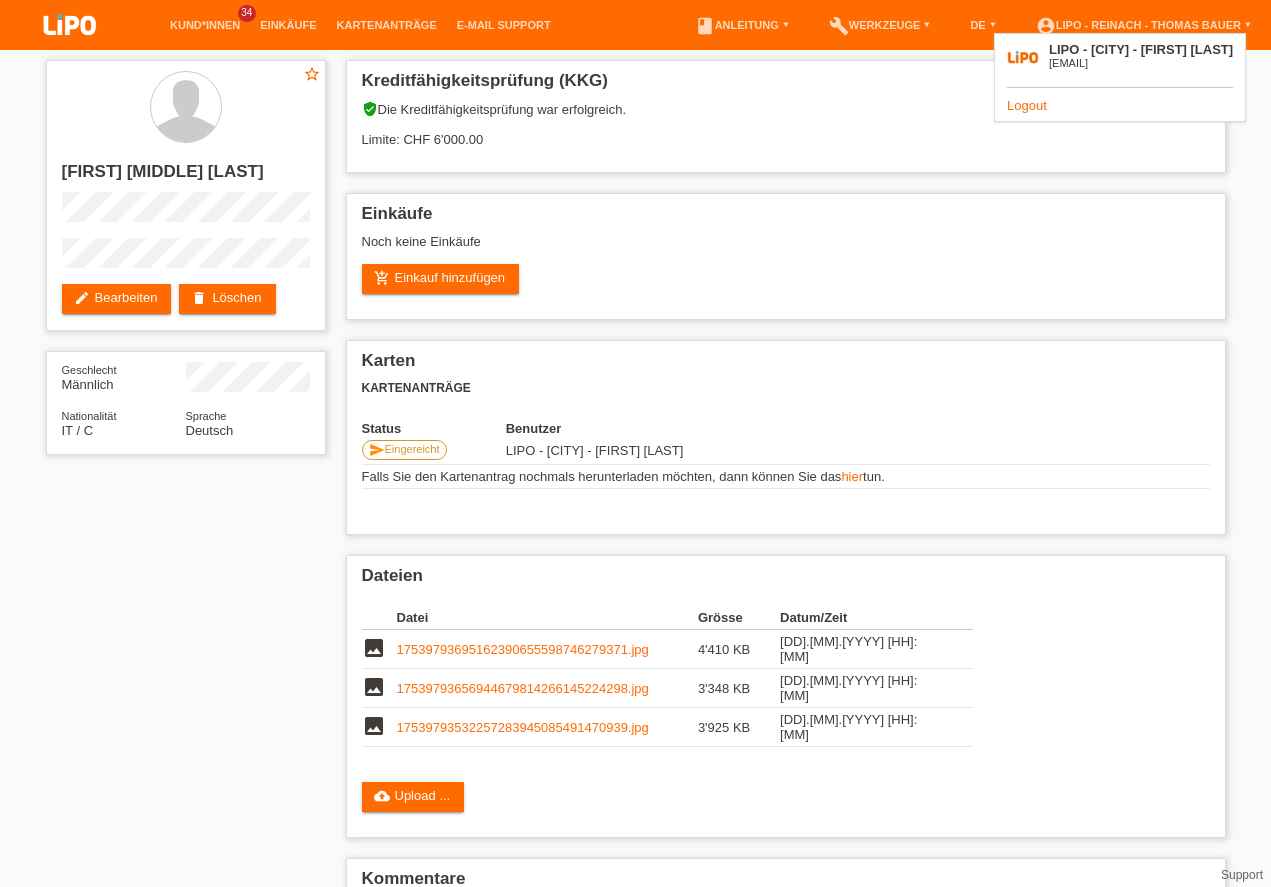 click on "Logout" at bounding box center [1027, 105] 